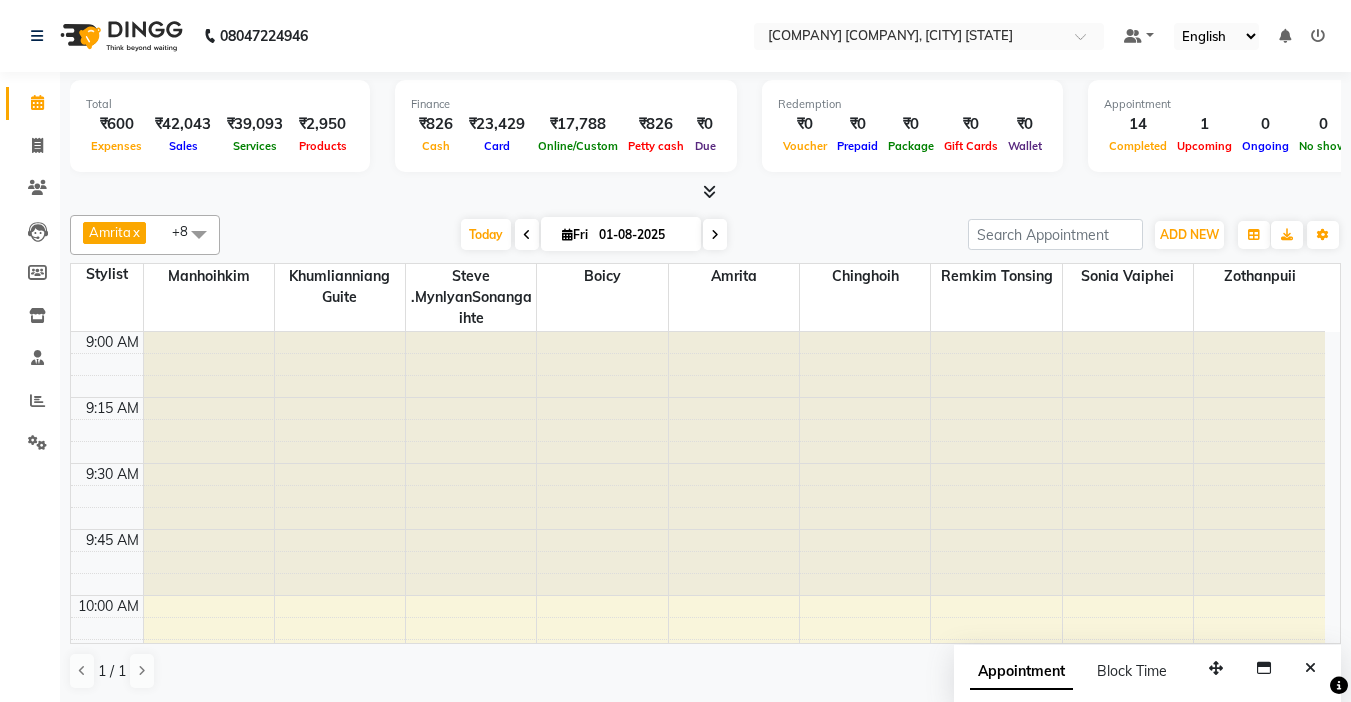 scroll, scrollTop: 0, scrollLeft: 0, axis: both 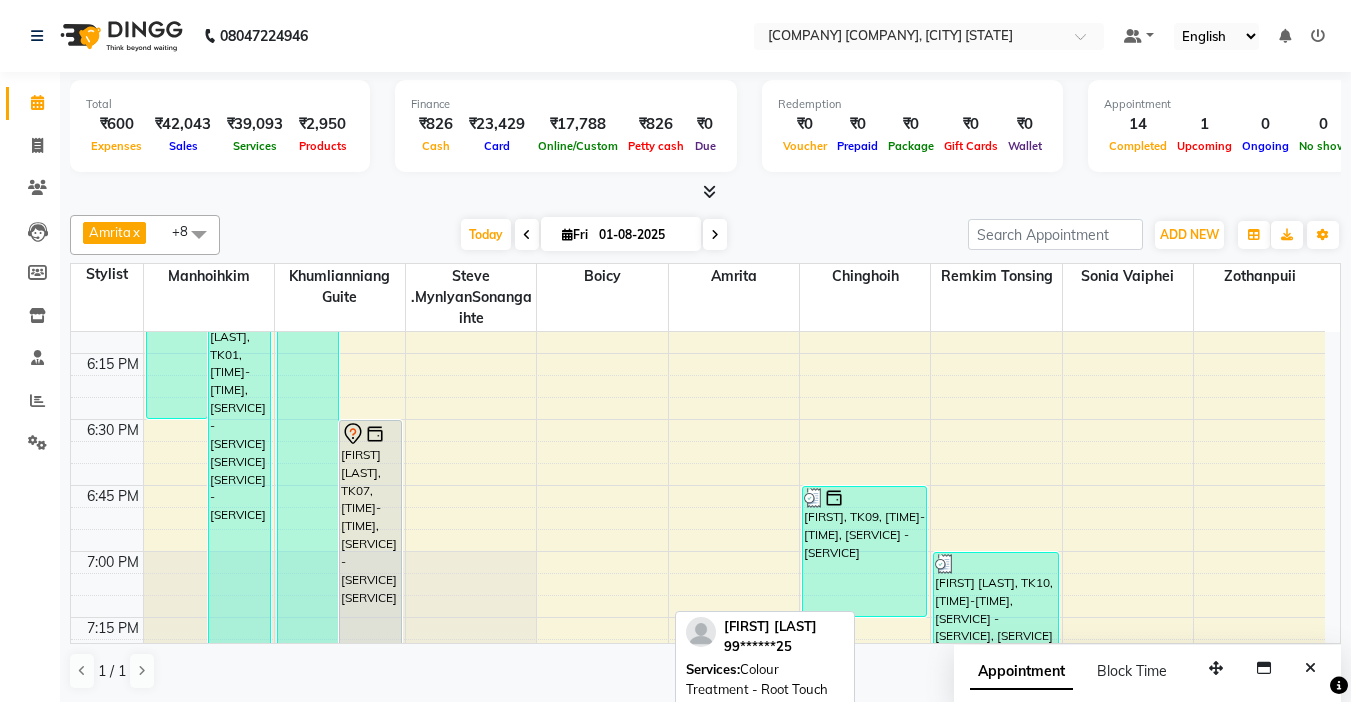 click on "[FIRST] [LAST], TK07, [TIME]-[TIME], [SERVICE] - [SERVICE] [SERVICE]" at bounding box center [370, 617] 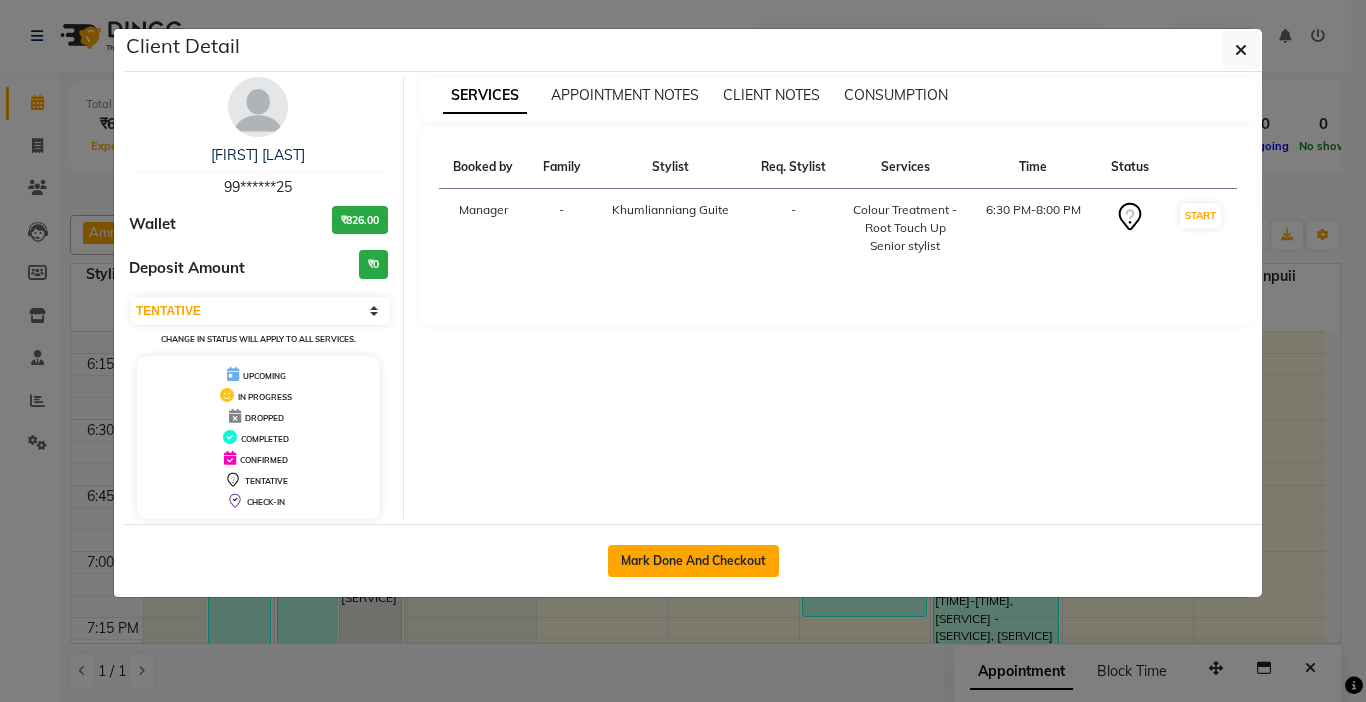 click on "Mark Done And Checkout" 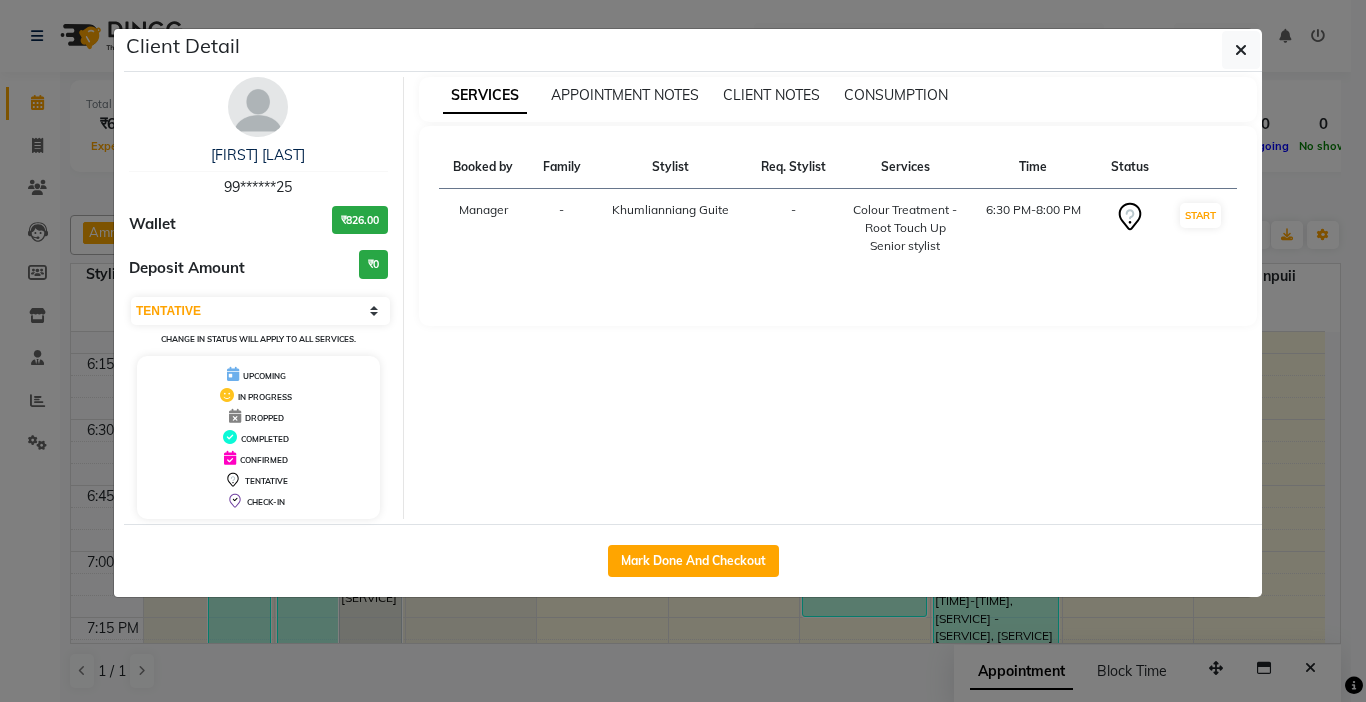 select on "service" 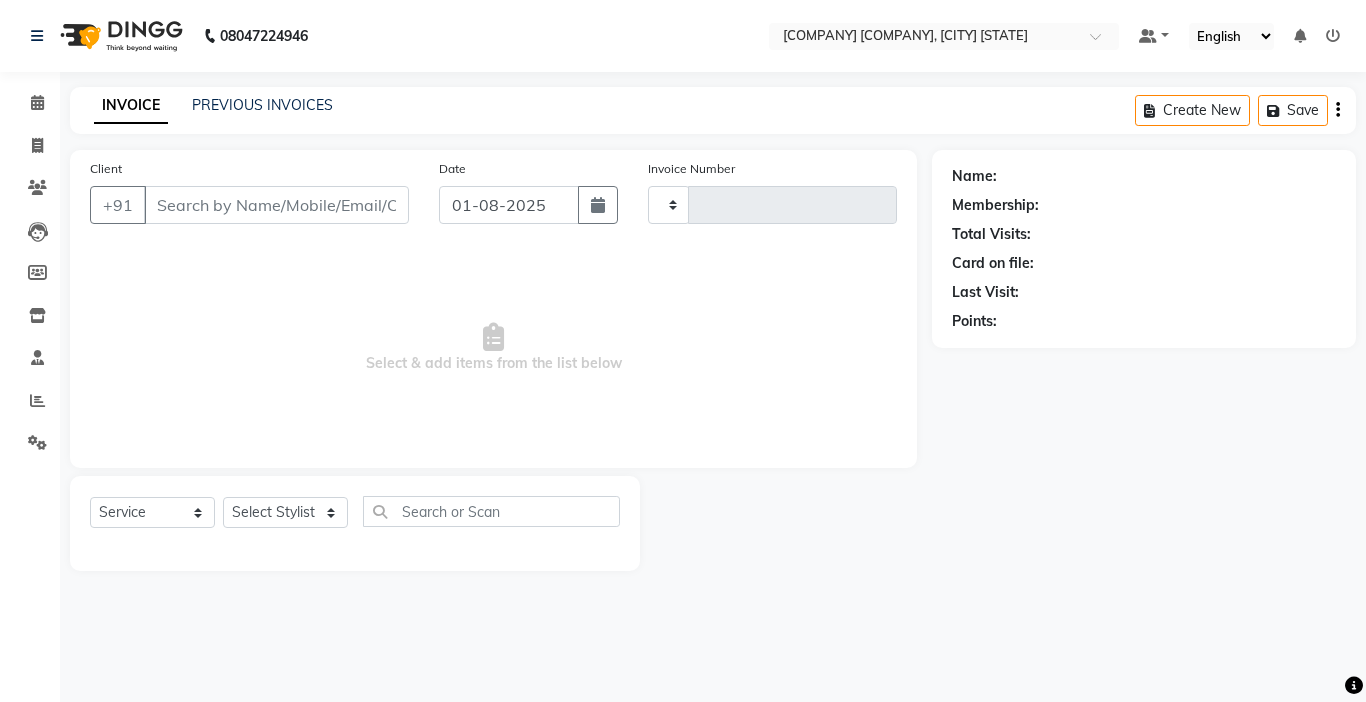 type on "0937" 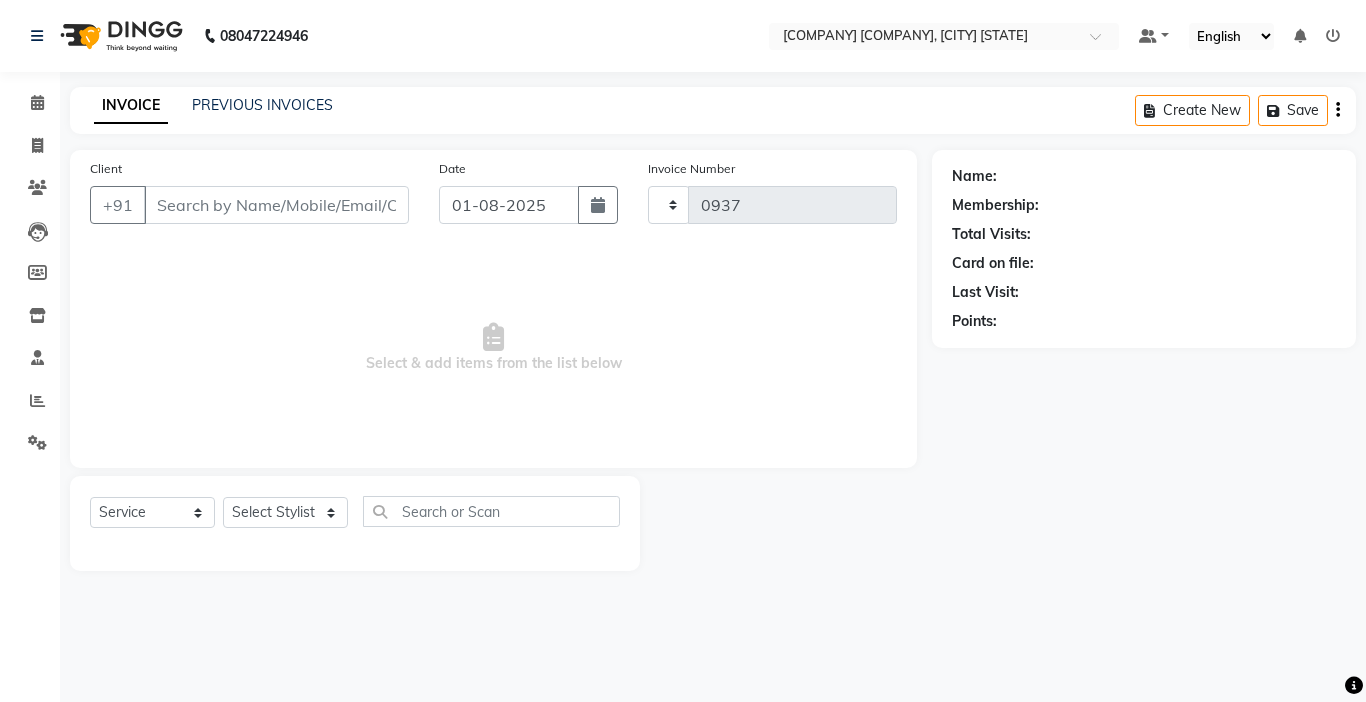 select on "7750" 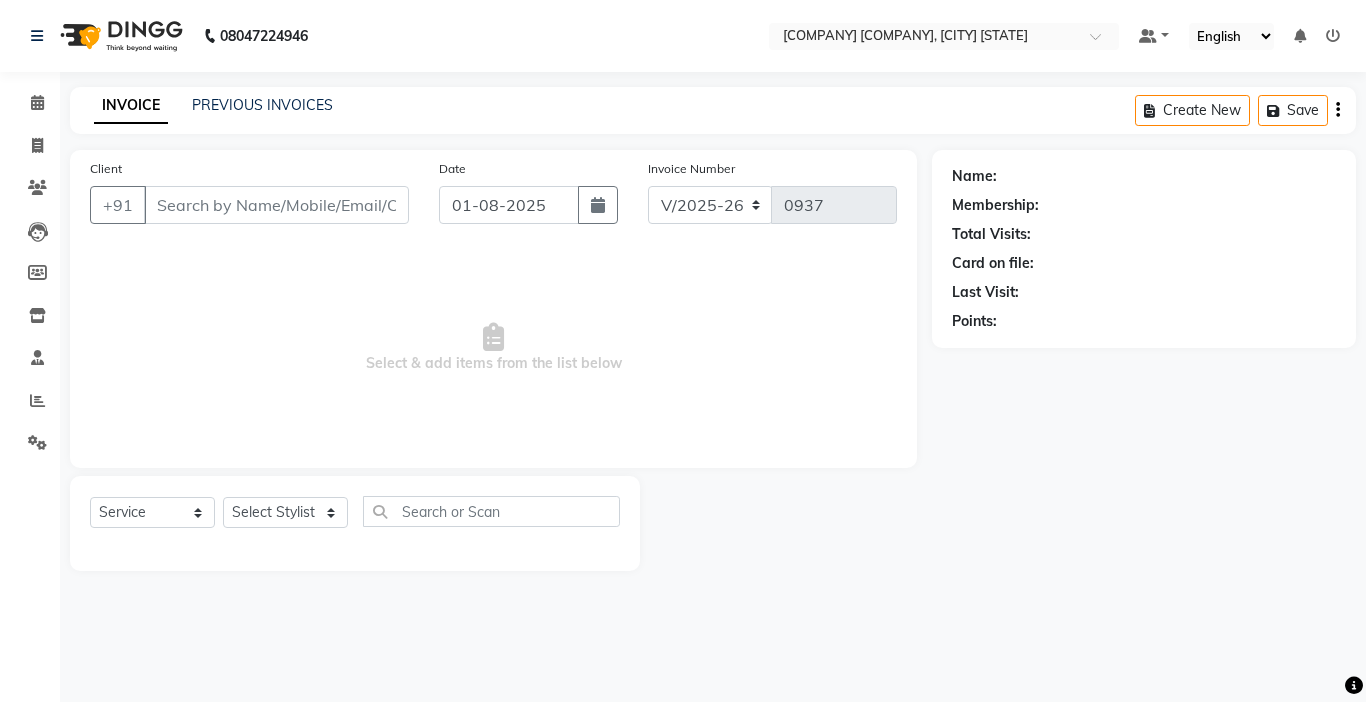 type on "99******25" 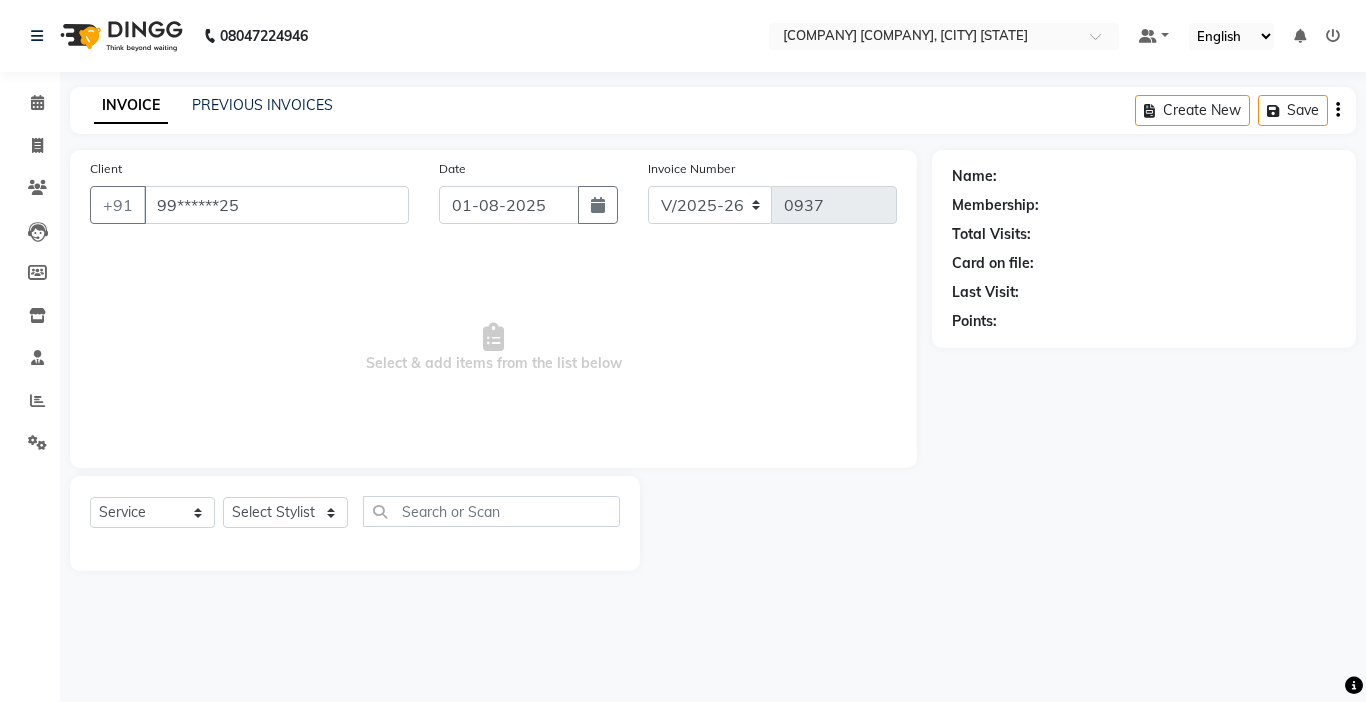 select on "70737" 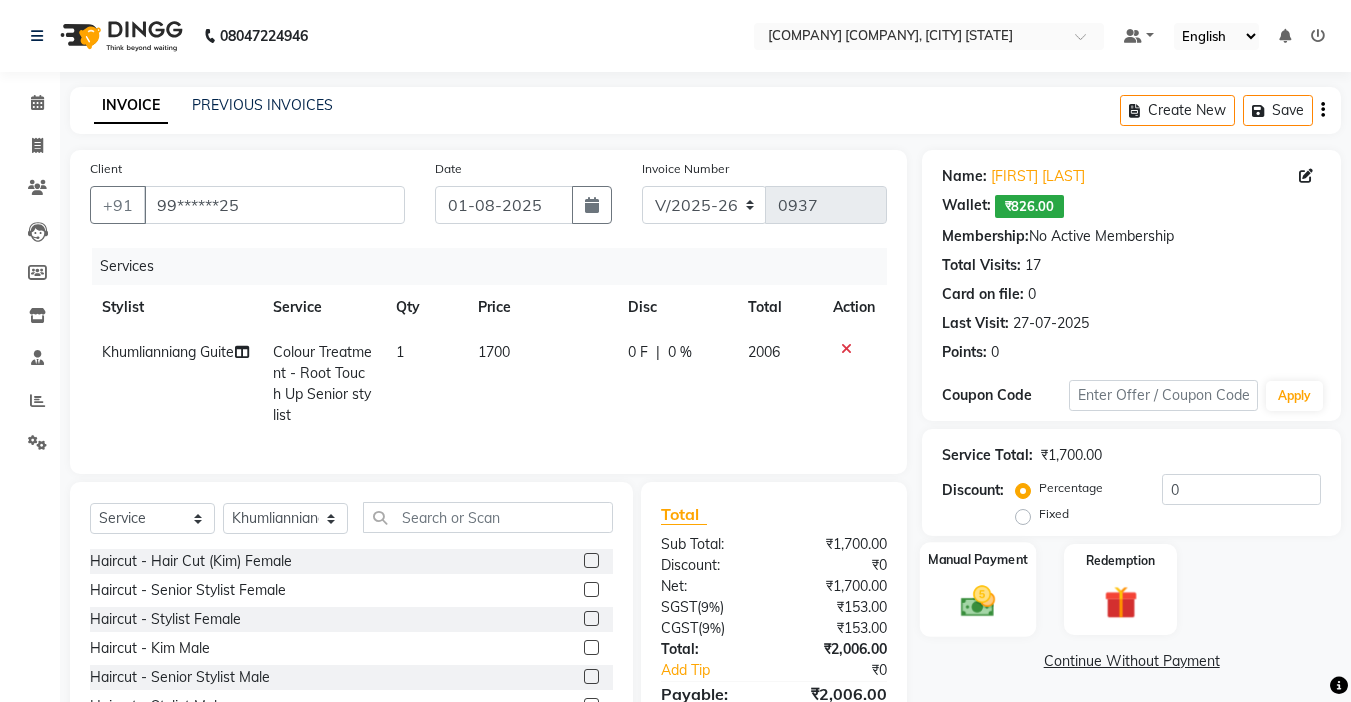 click 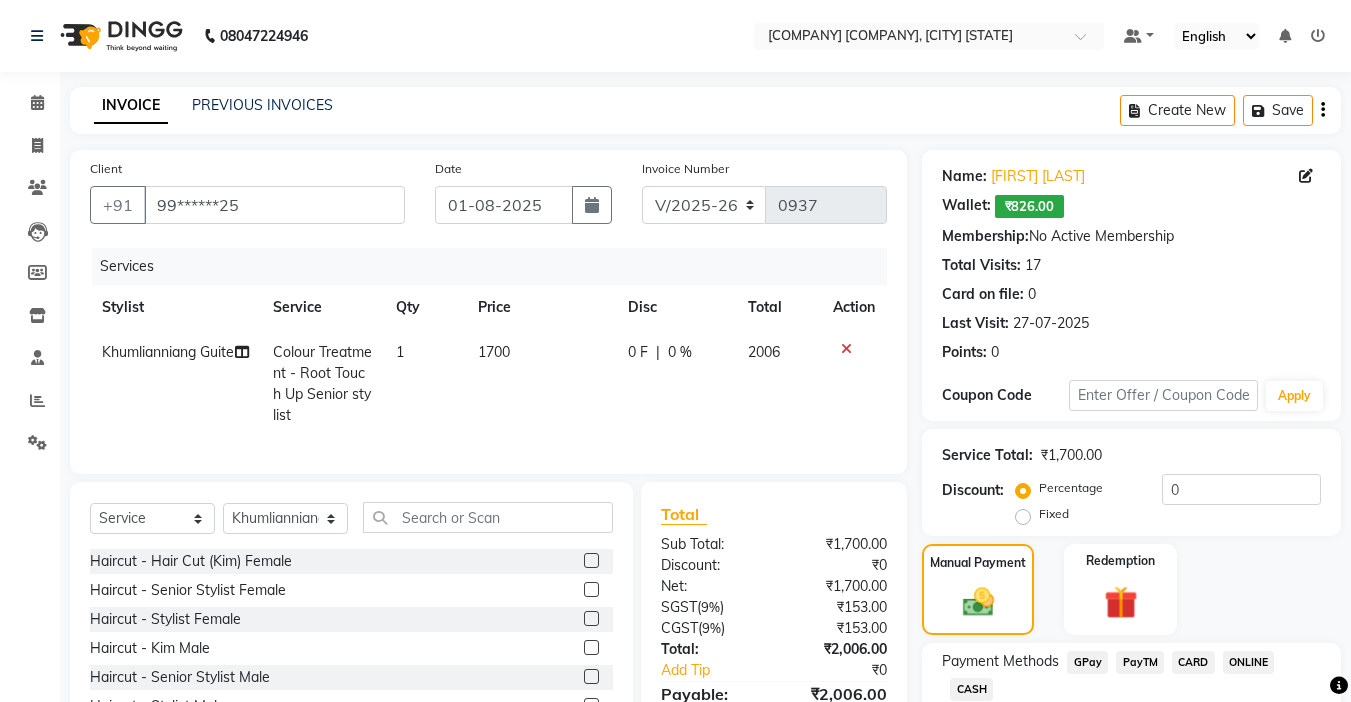 scroll, scrollTop: 132, scrollLeft: 0, axis: vertical 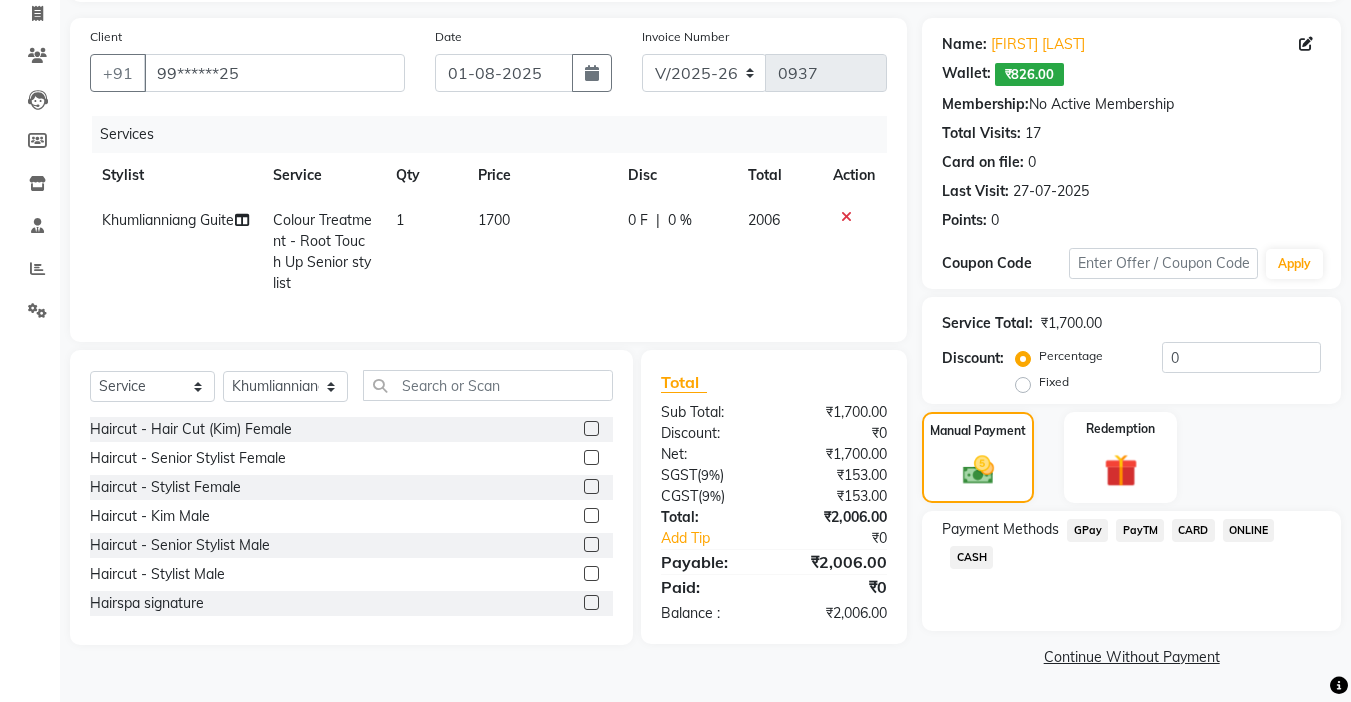 click on "GPay" 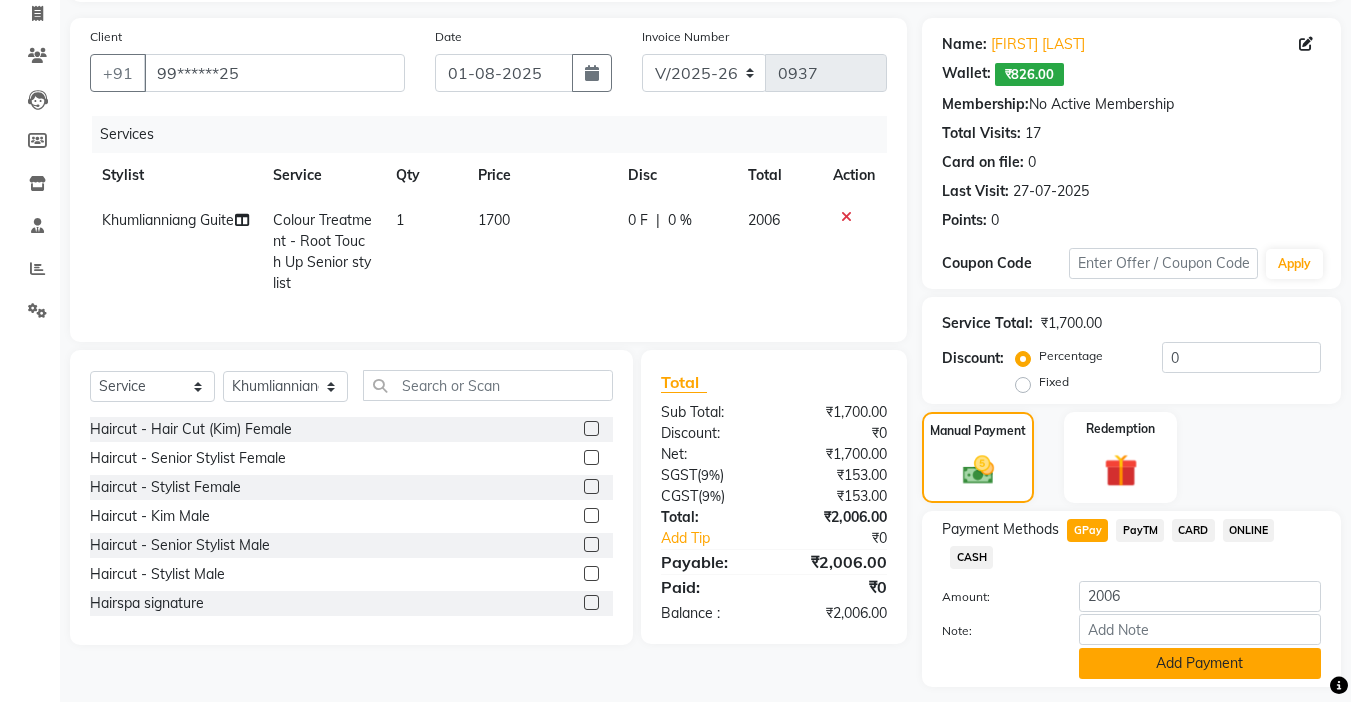 click on "Add Payment" 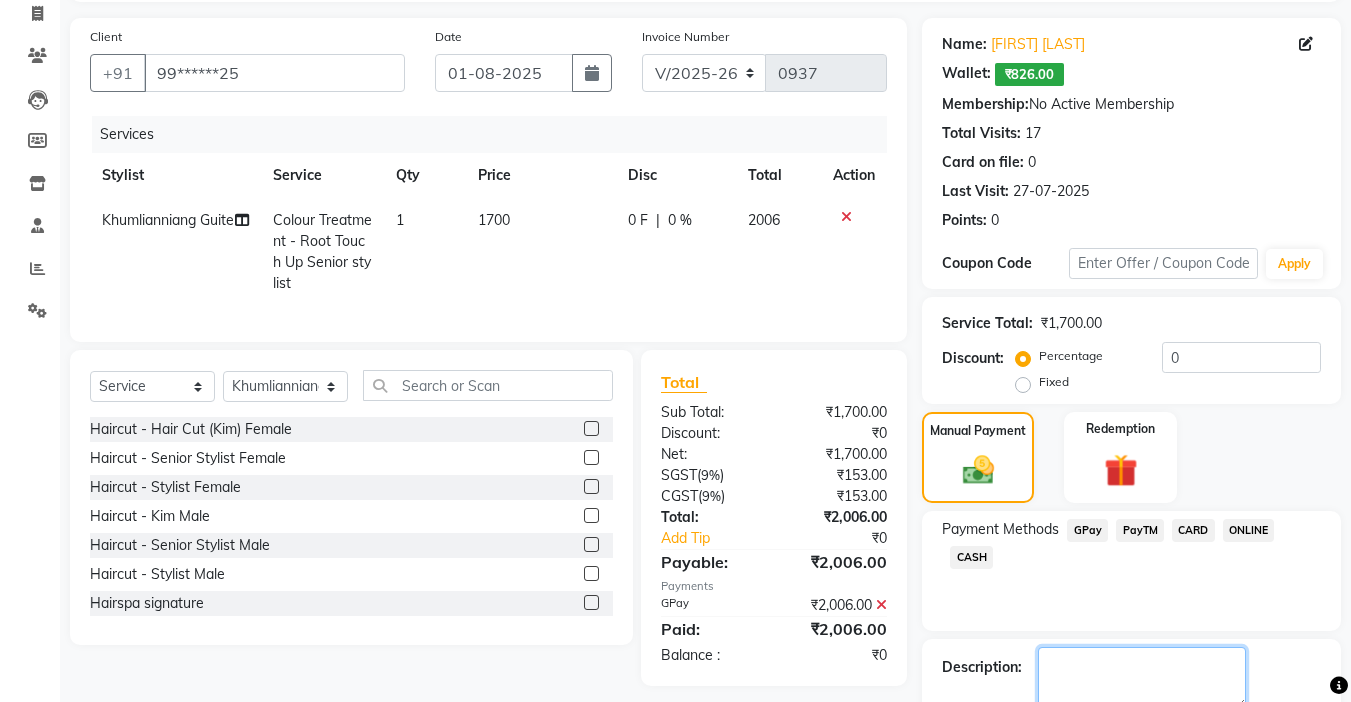 click 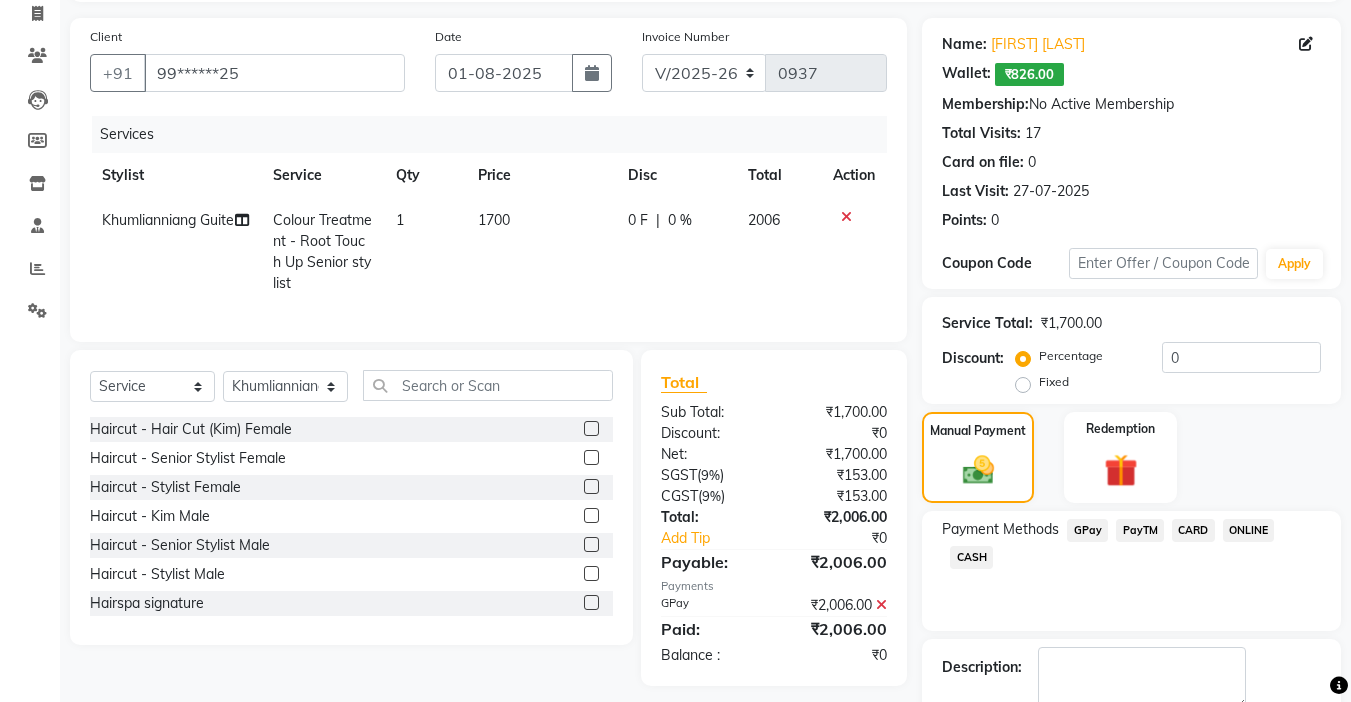 click on "Checkout" 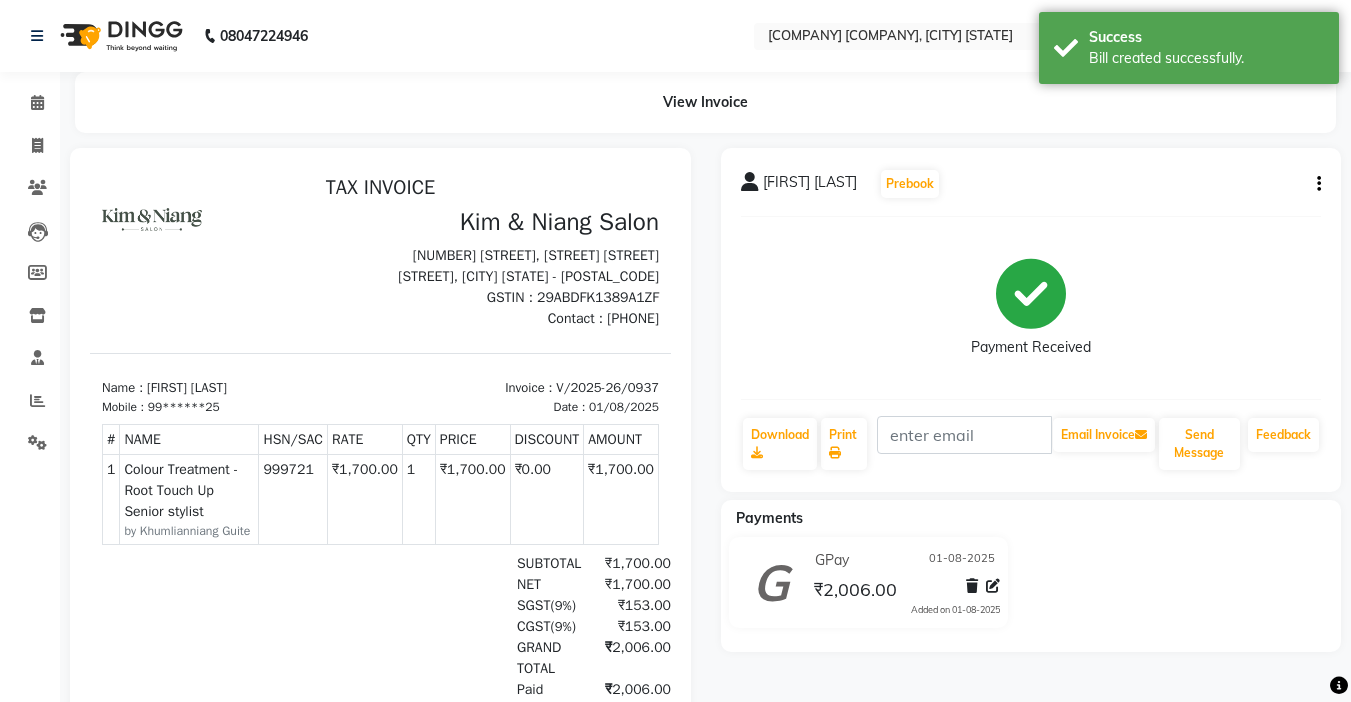 scroll, scrollTop: 0, scrollLeft: 0, axis: both 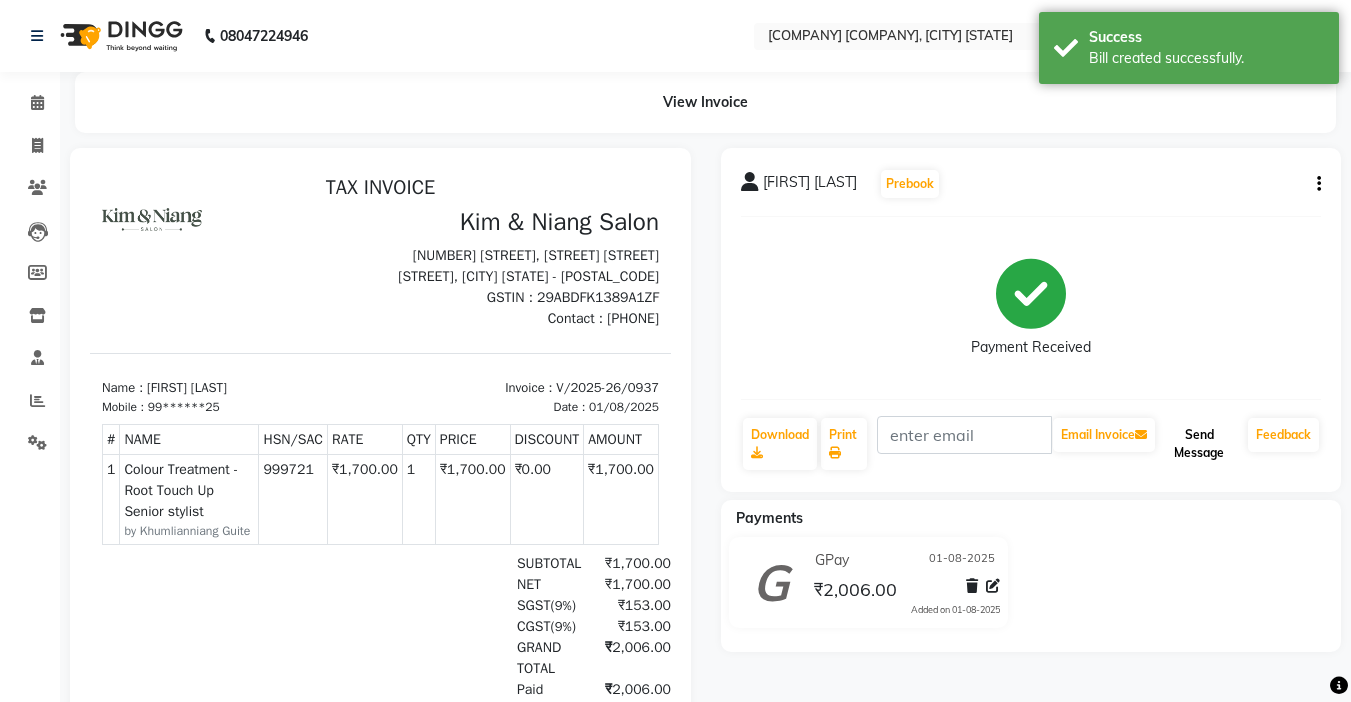 click on "Send Message" 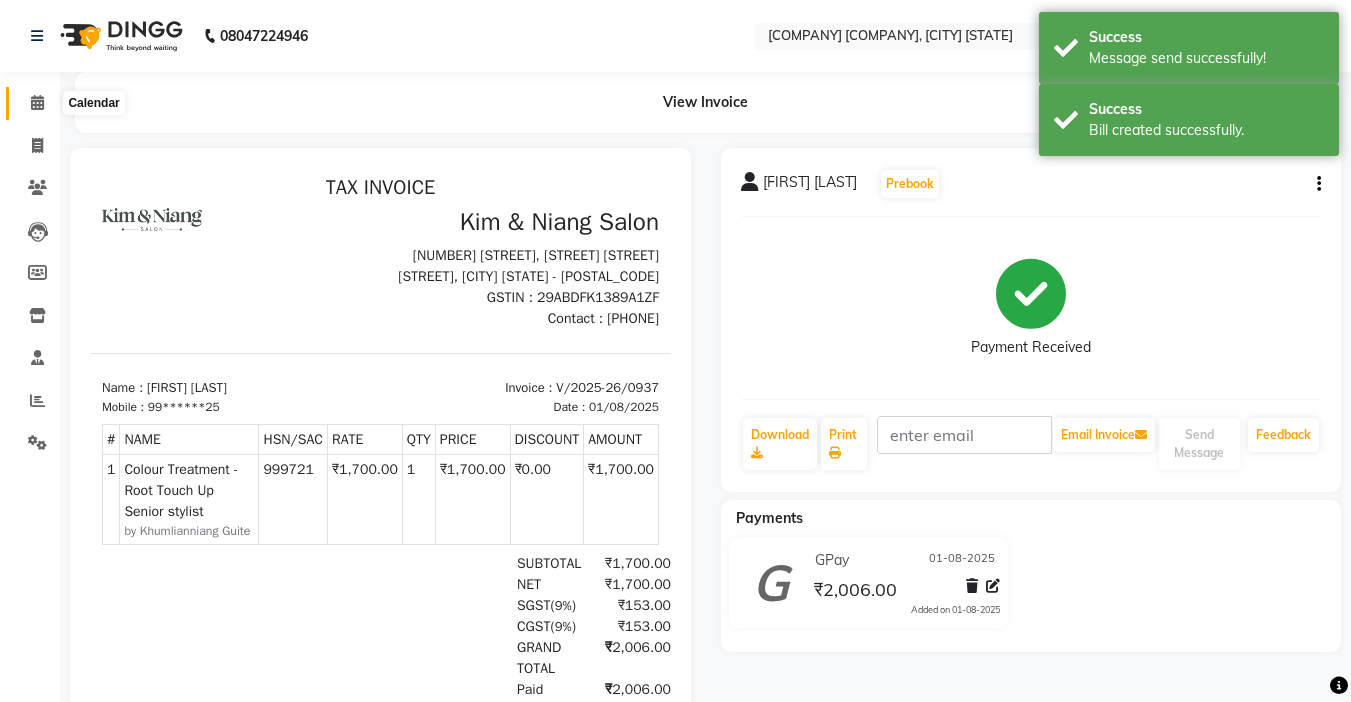 click 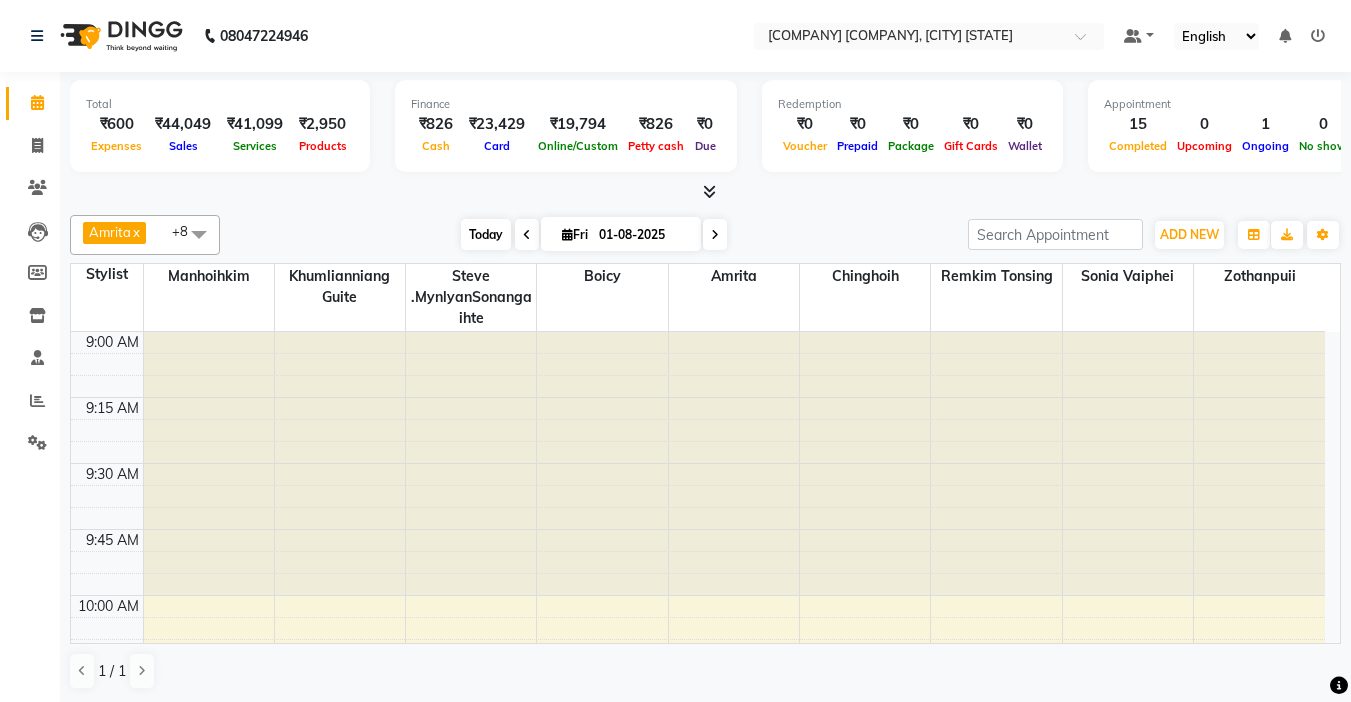 click on "Today" at bounding box center [486, 234] 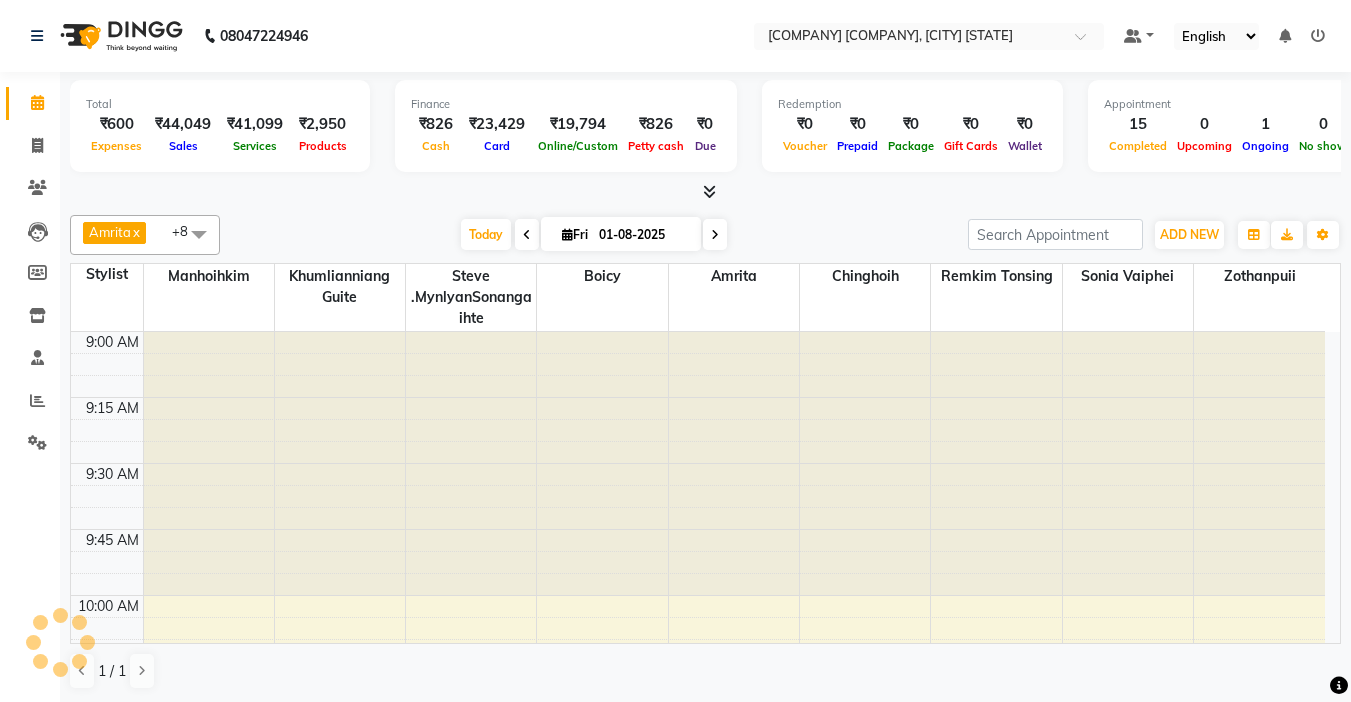 scroll, scrollTop: 3120, scrollLeft: 0, axis: vertical 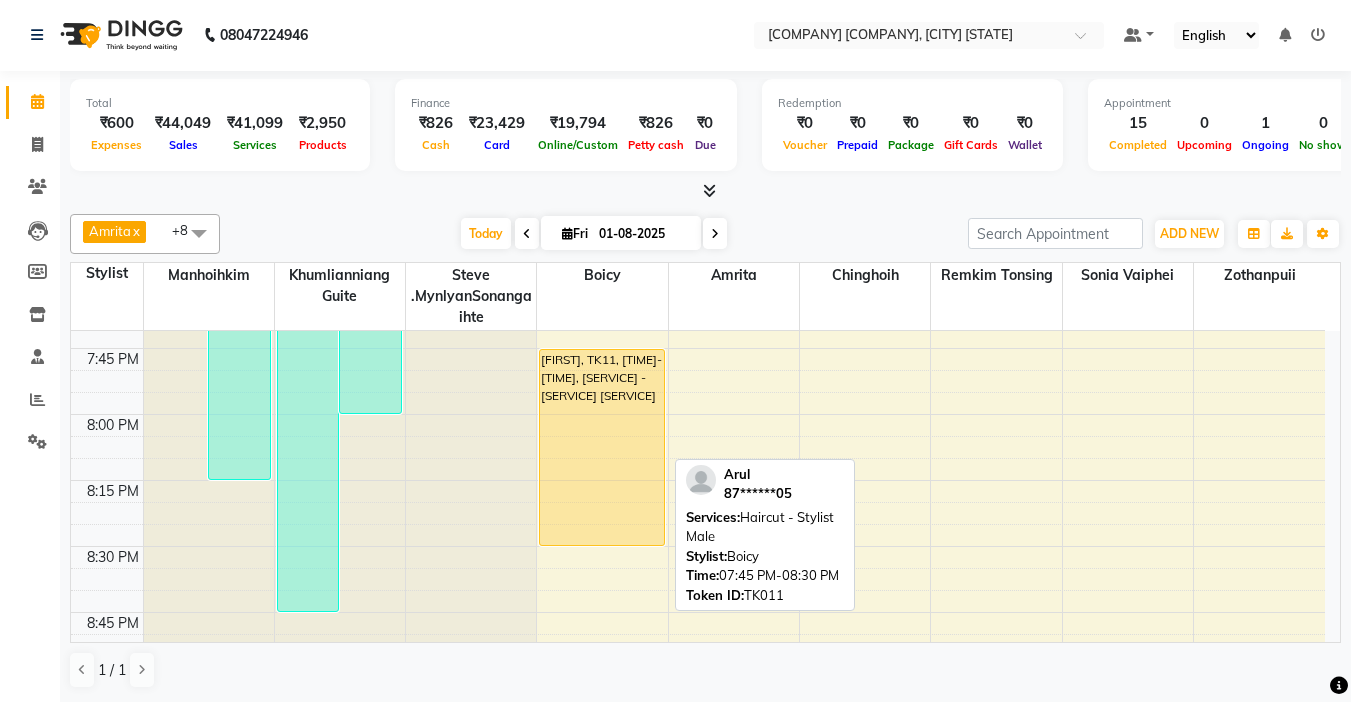 click on "[FIRST], TK11, [TIME]-[TIME], [SERVICE] - [SERVICE] [SERVICE]" at bounding box center [601, 447] 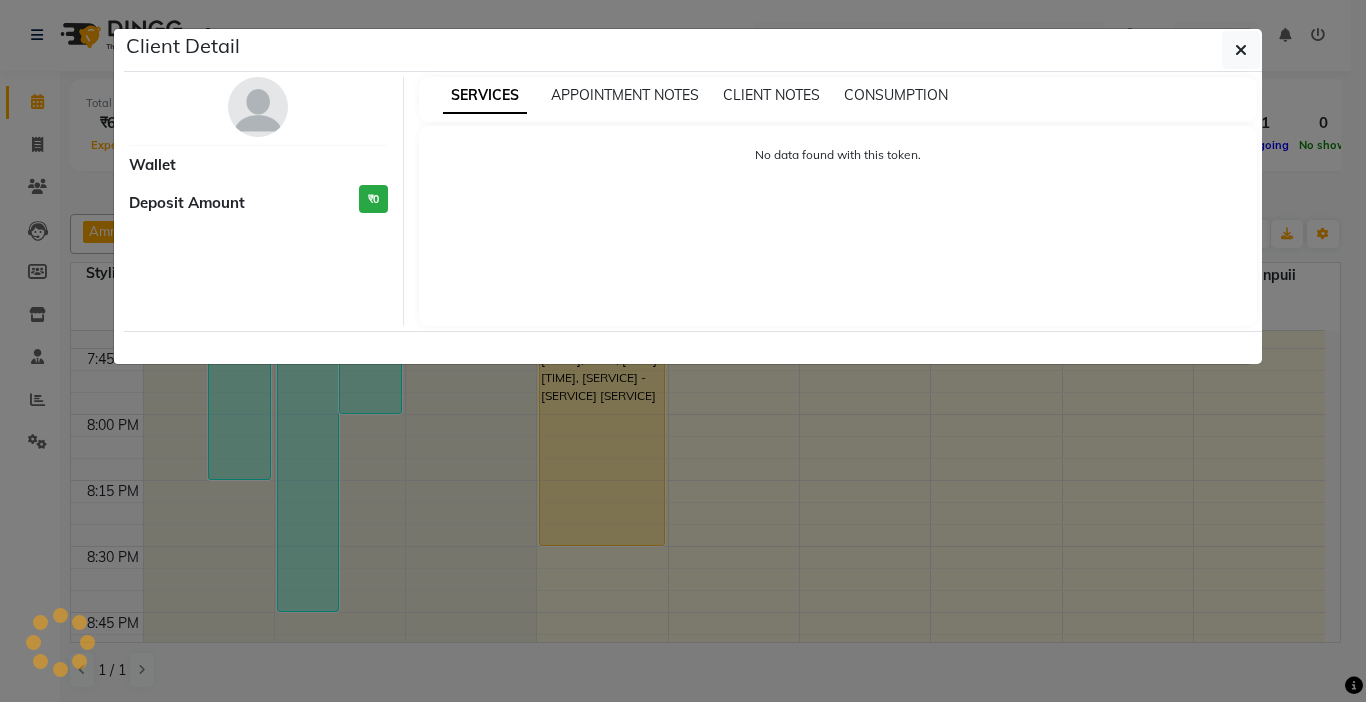 select on "1" 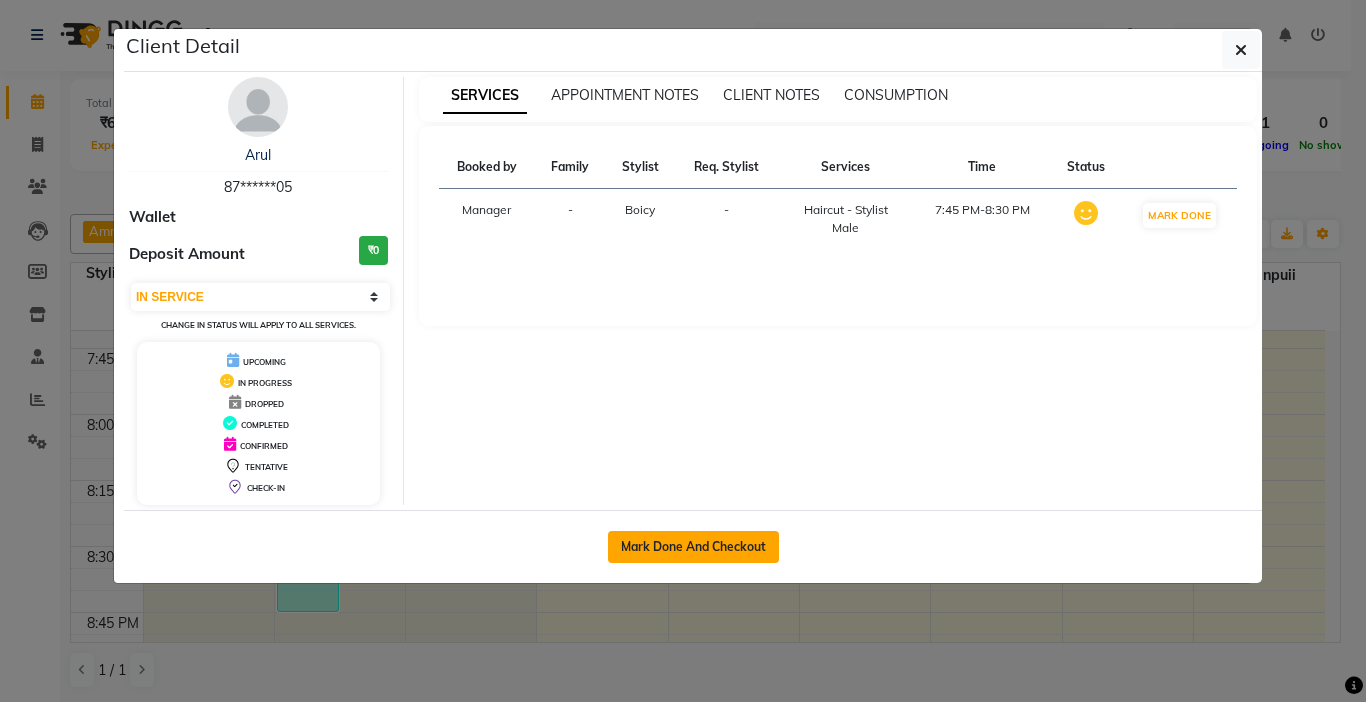 click on "Mark Done And Checkout" 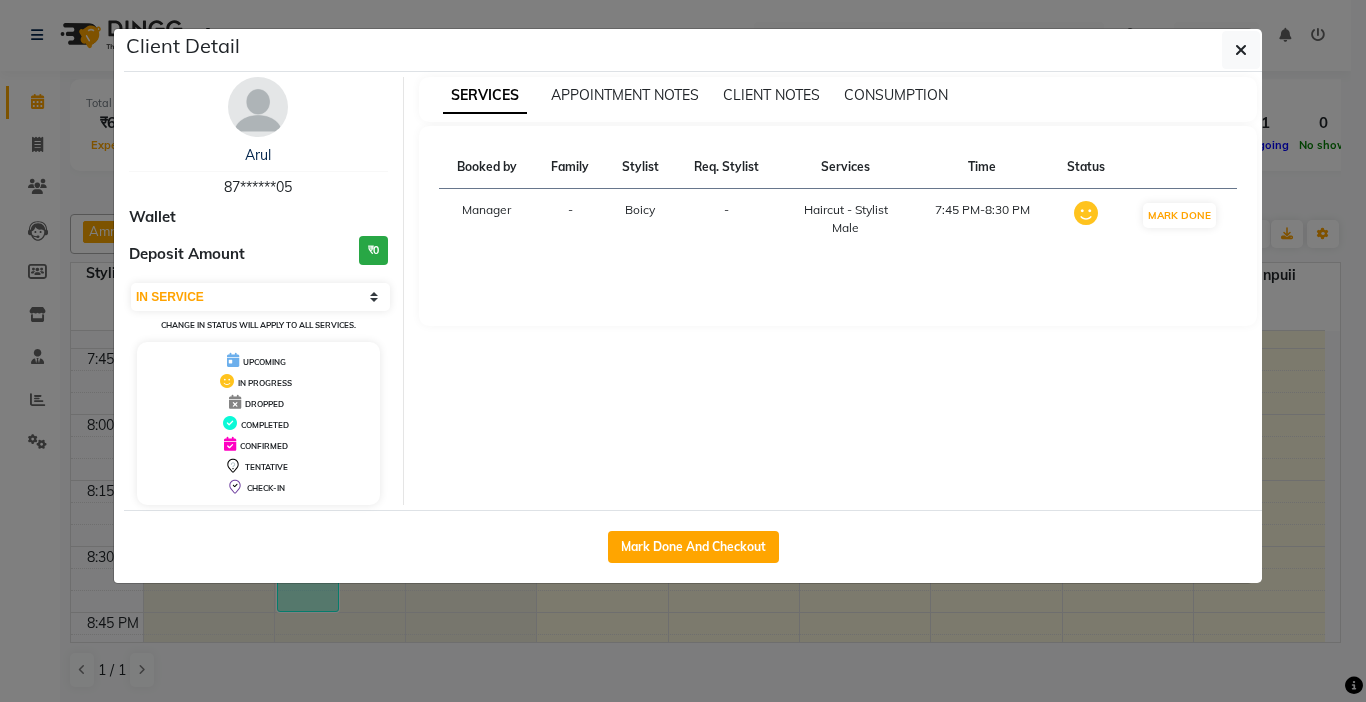 select on "7750" 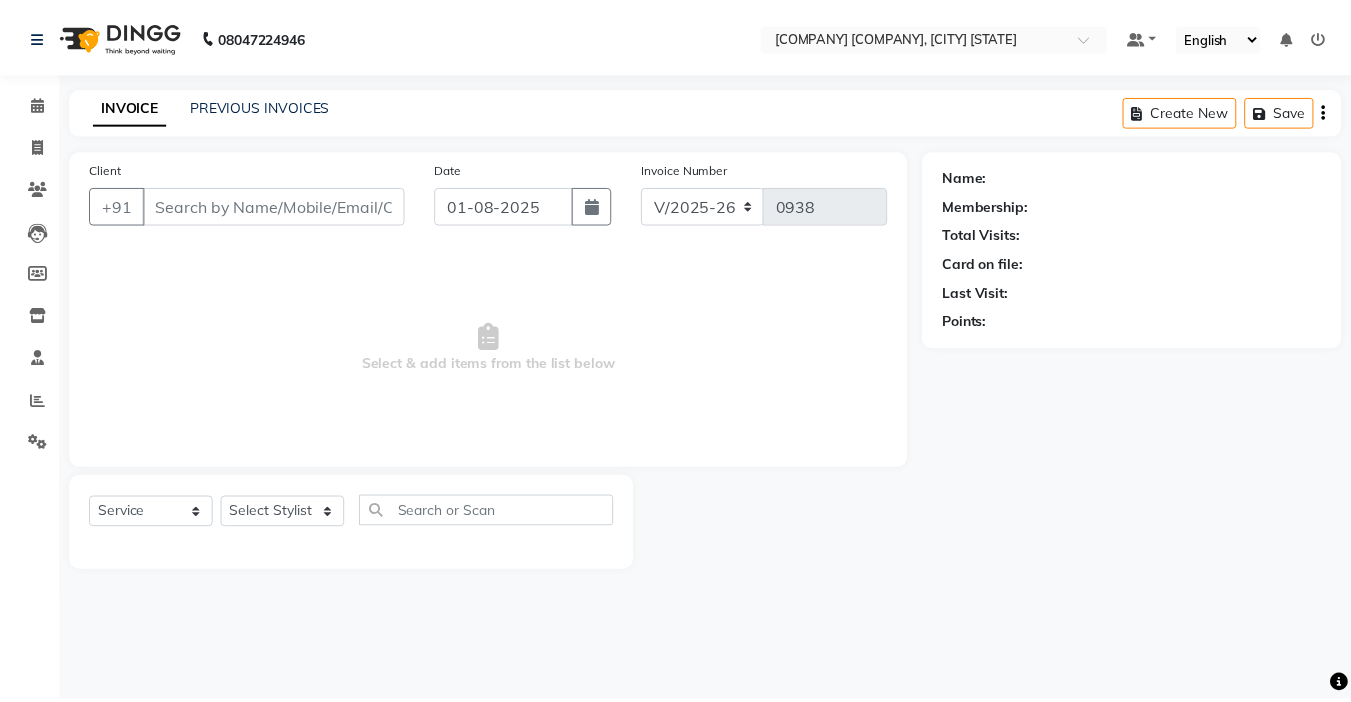scroll, scrollTop: 0, scrollLeft: 0, axis: both 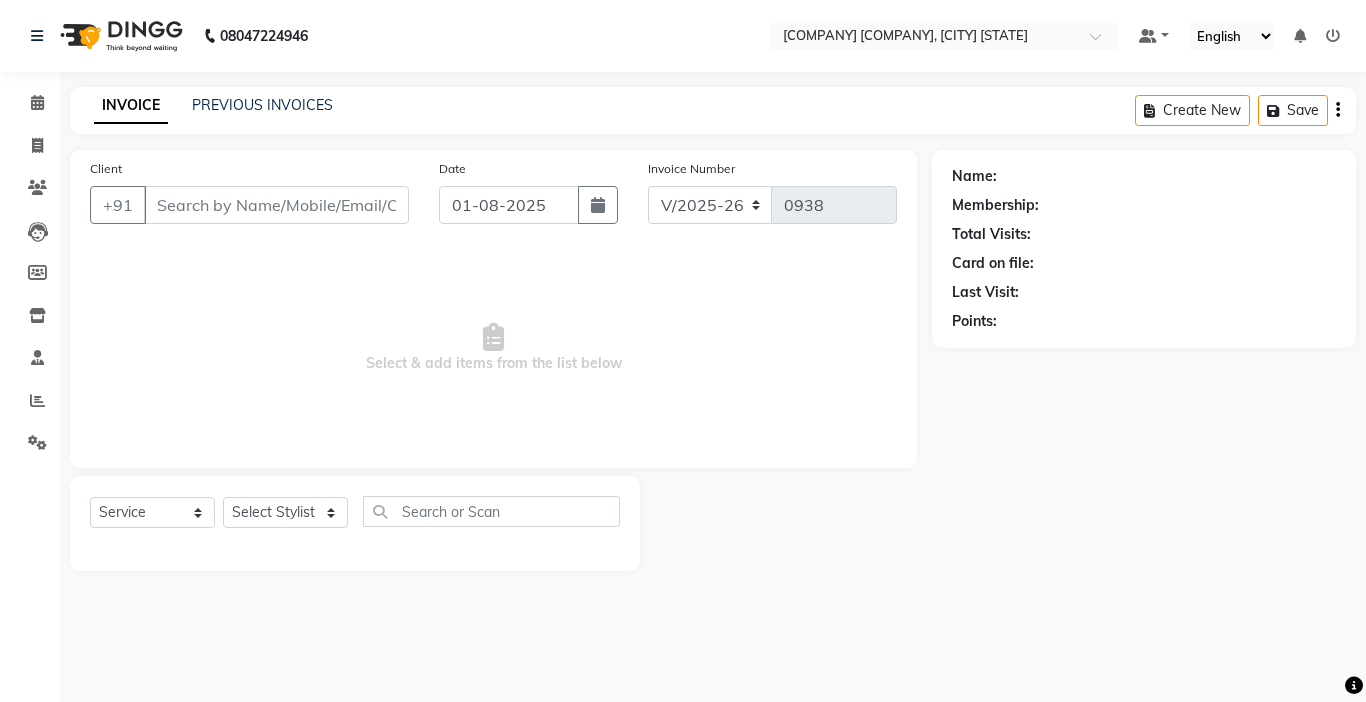 type on "87******05" 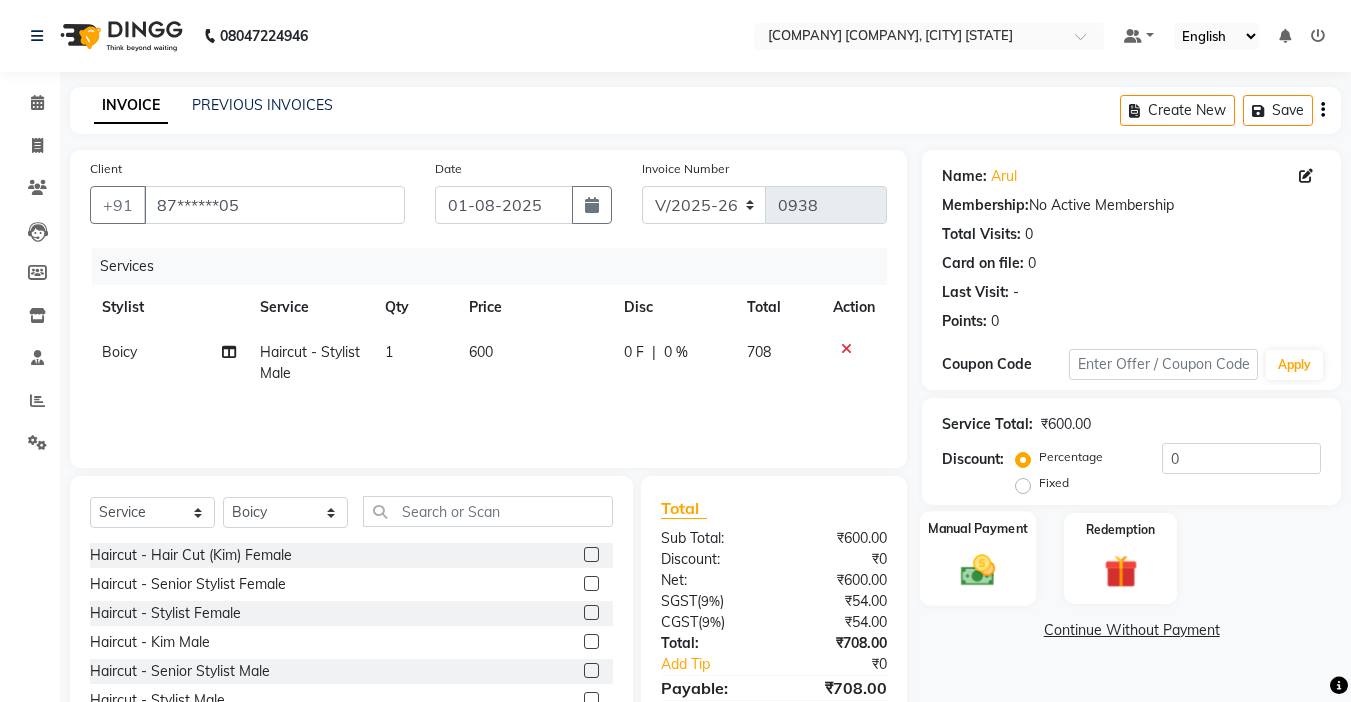 click 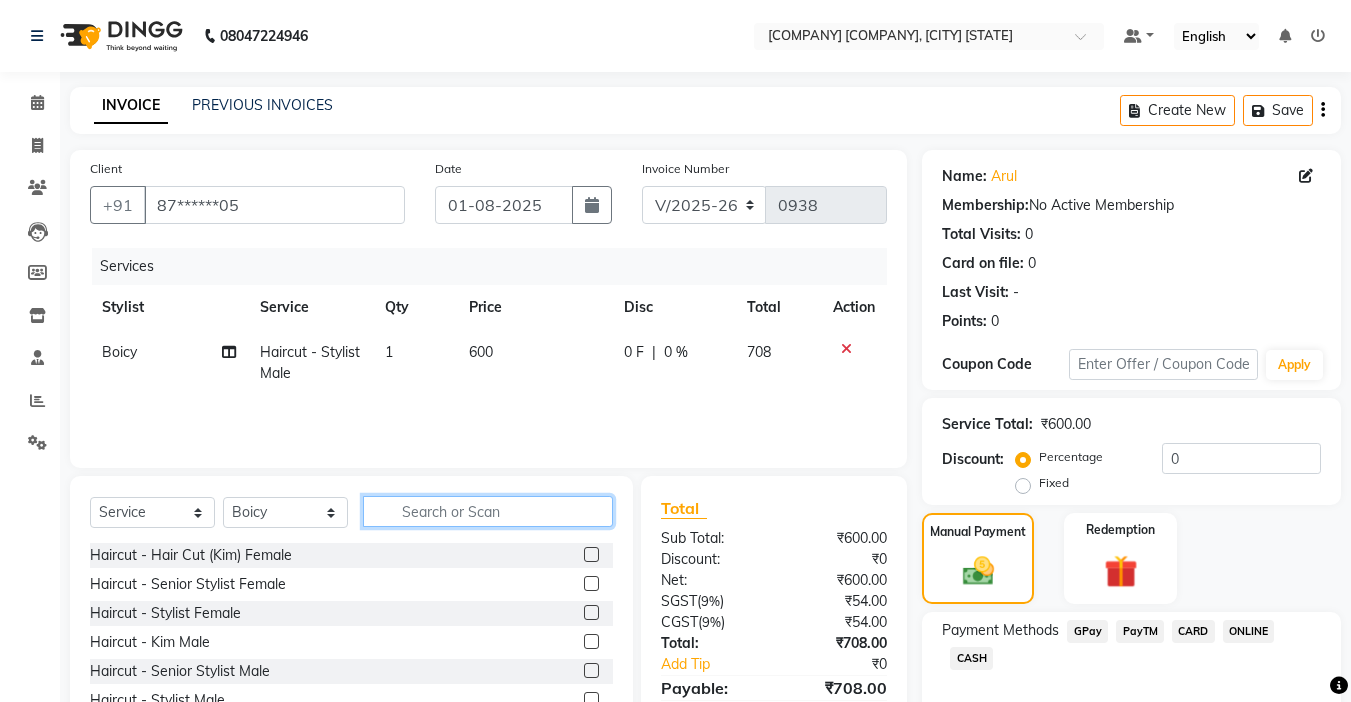 click 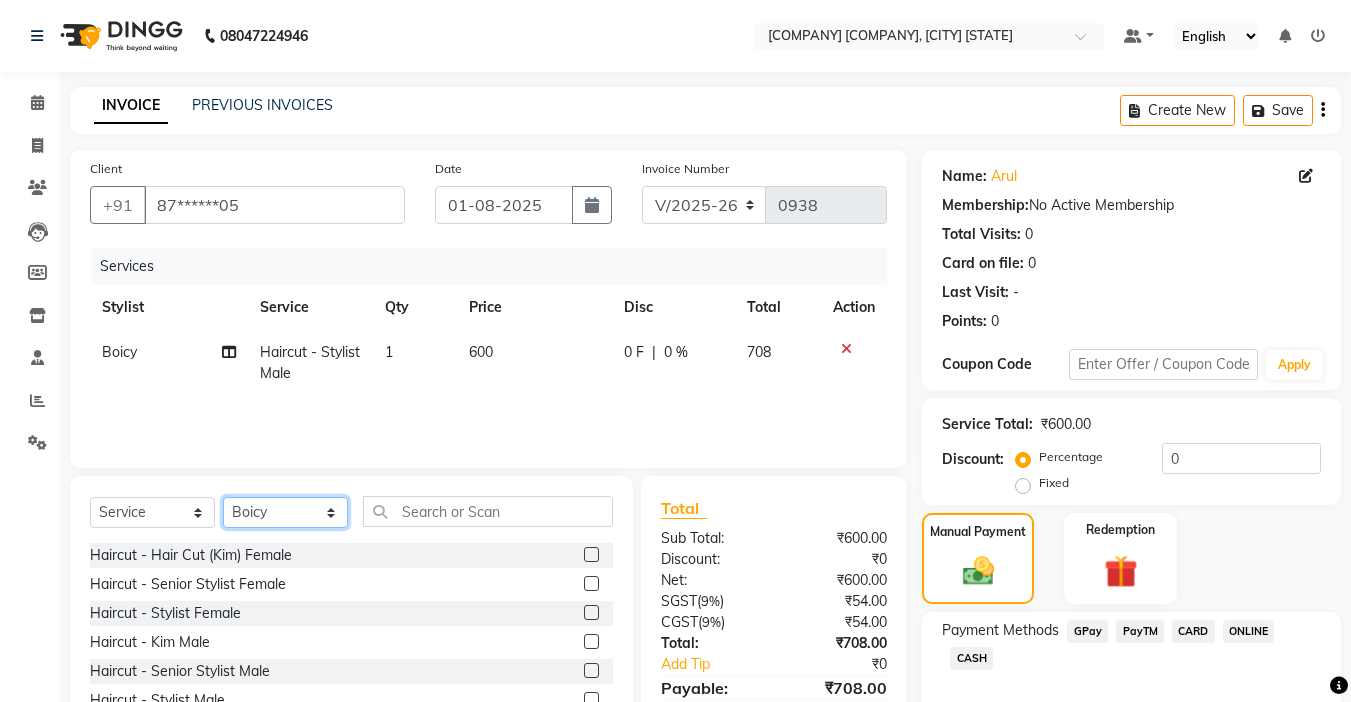 drag, startPoint x: 274, startPoint y: 510, endPoint x: 274, endPoint y: 497, distance: 13 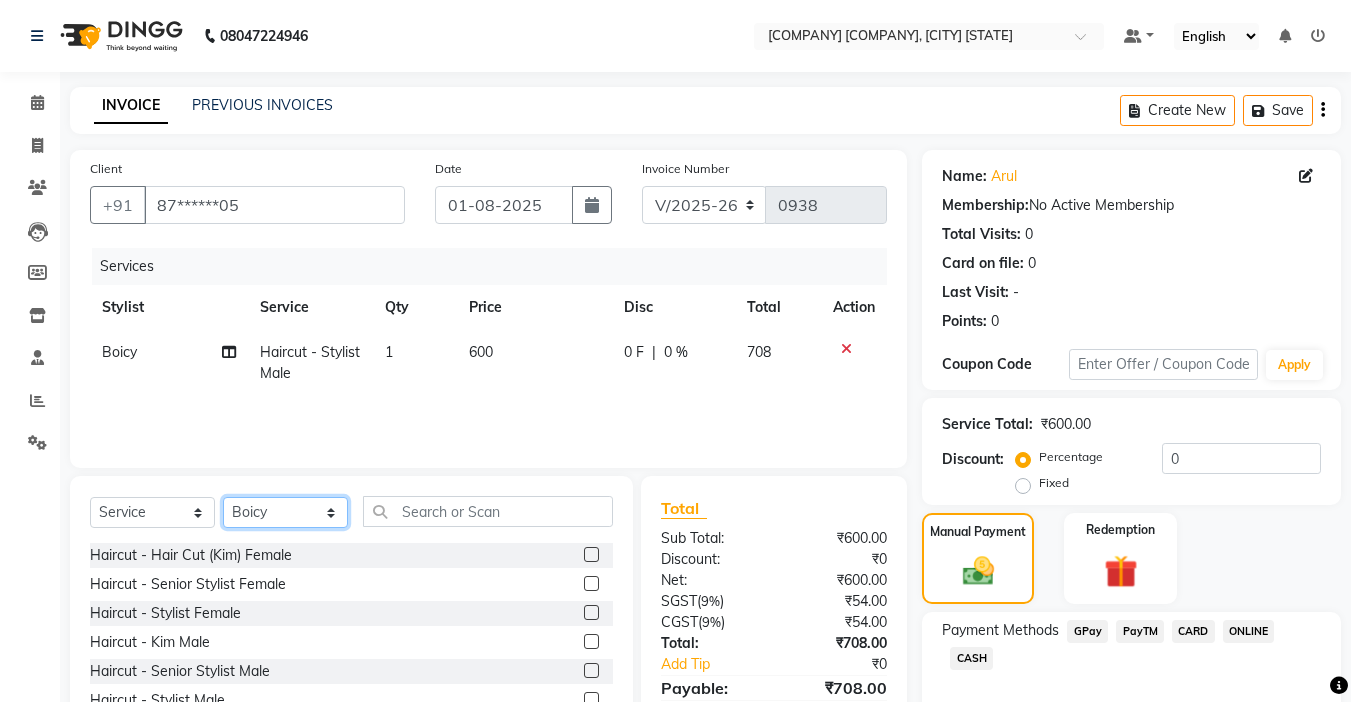 select on "70756" 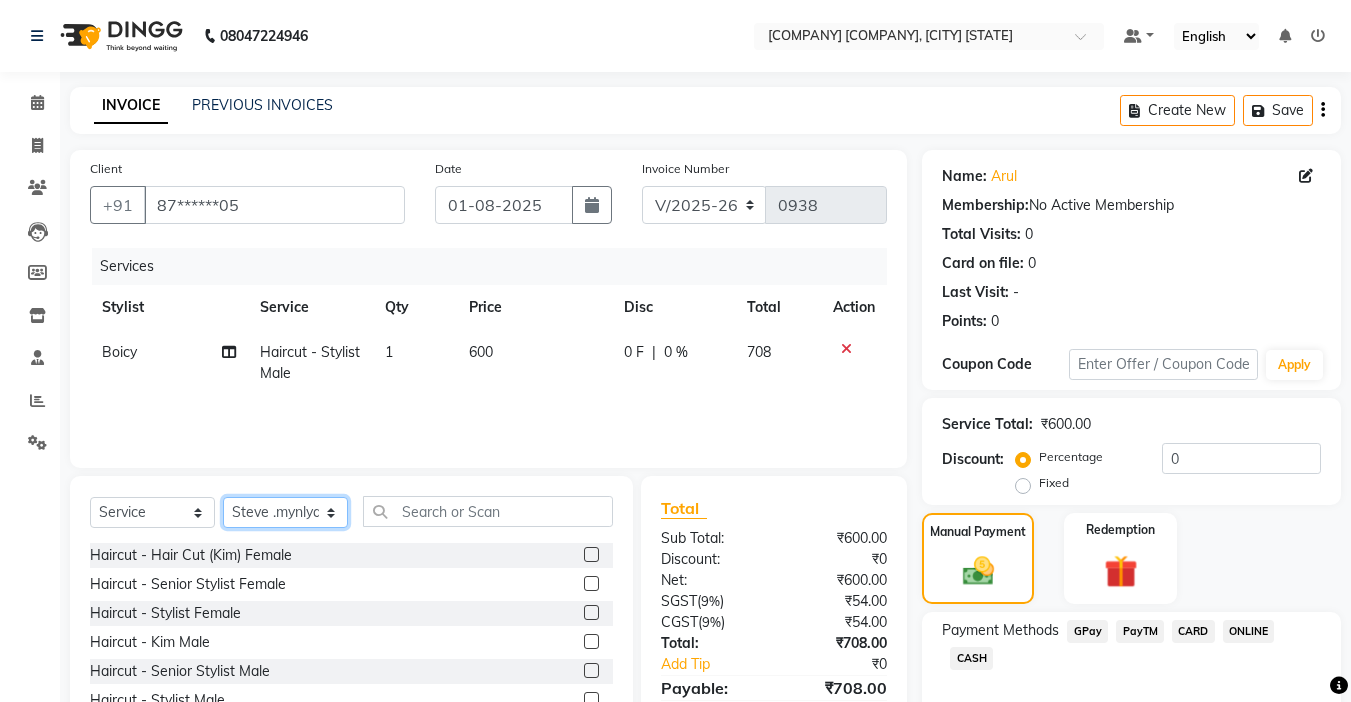 click on "Select Stylist [FIRST] [LAST] [FIRST] [LAST] [FIRST] [LAST] [FIRST] [LAST] [FIRST] [LAST] [FIRST] [LAST] [FIRST] [LAST] [FIRST] [LAST] [FIRST] [LAST] [FIRST] .[LAST] [FIRST]" 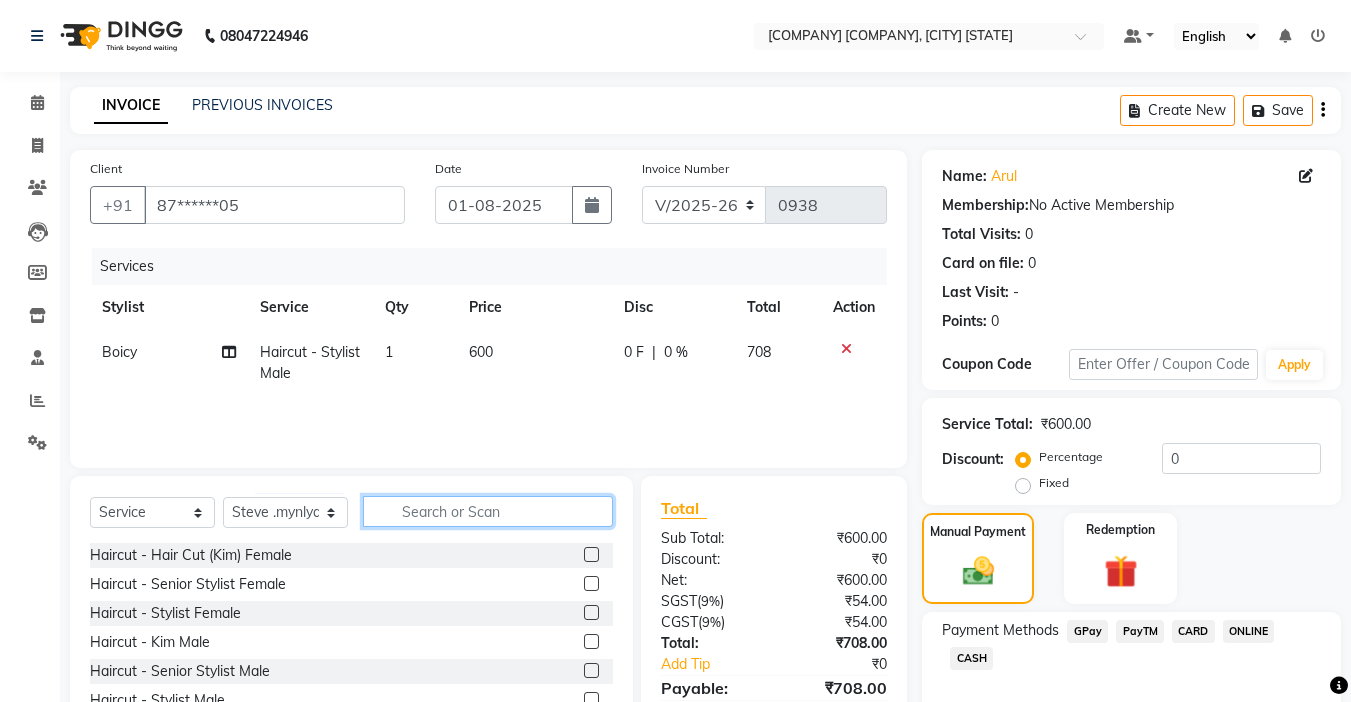 click 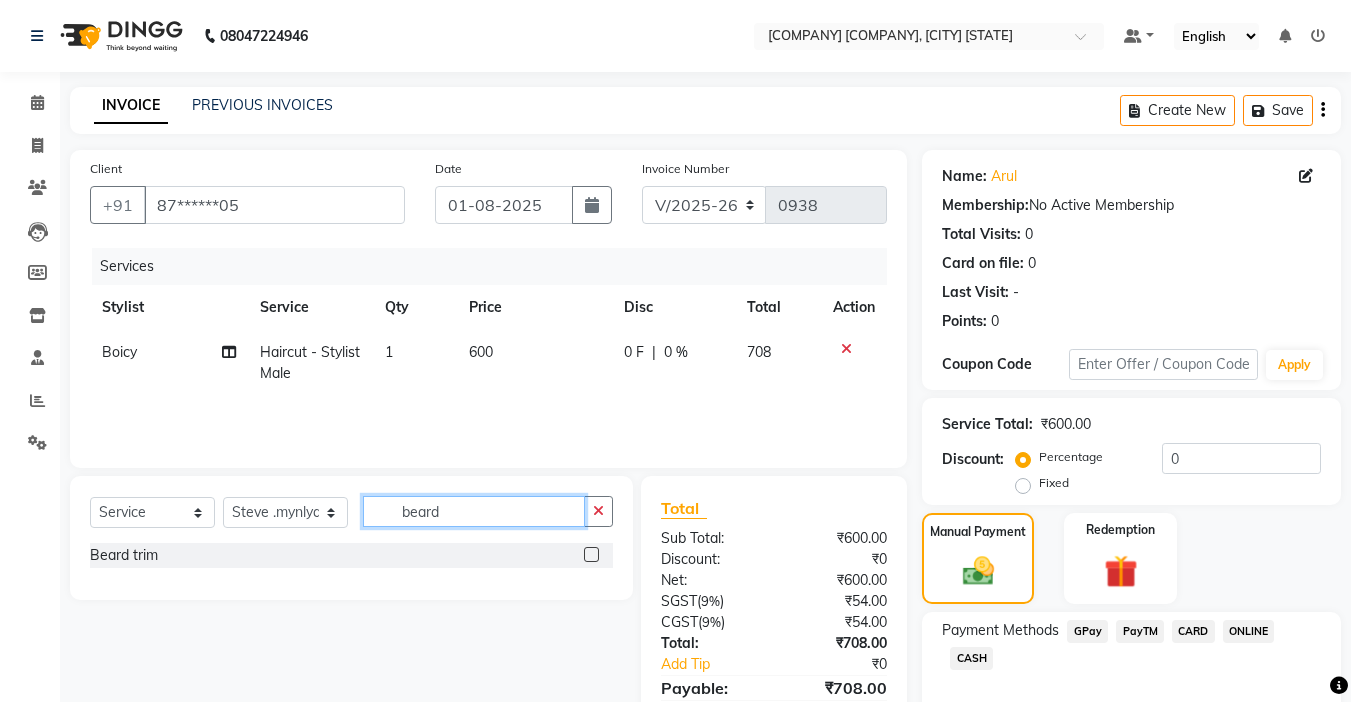 type on "beard" 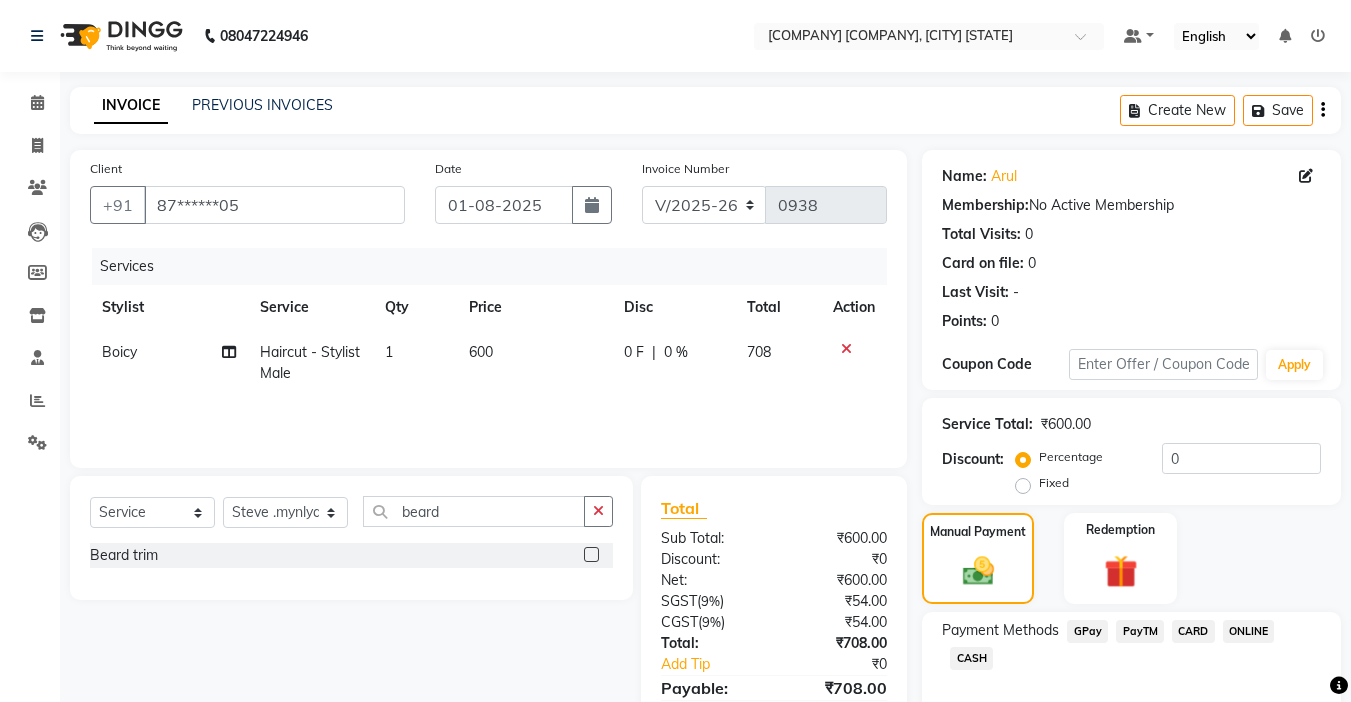 click 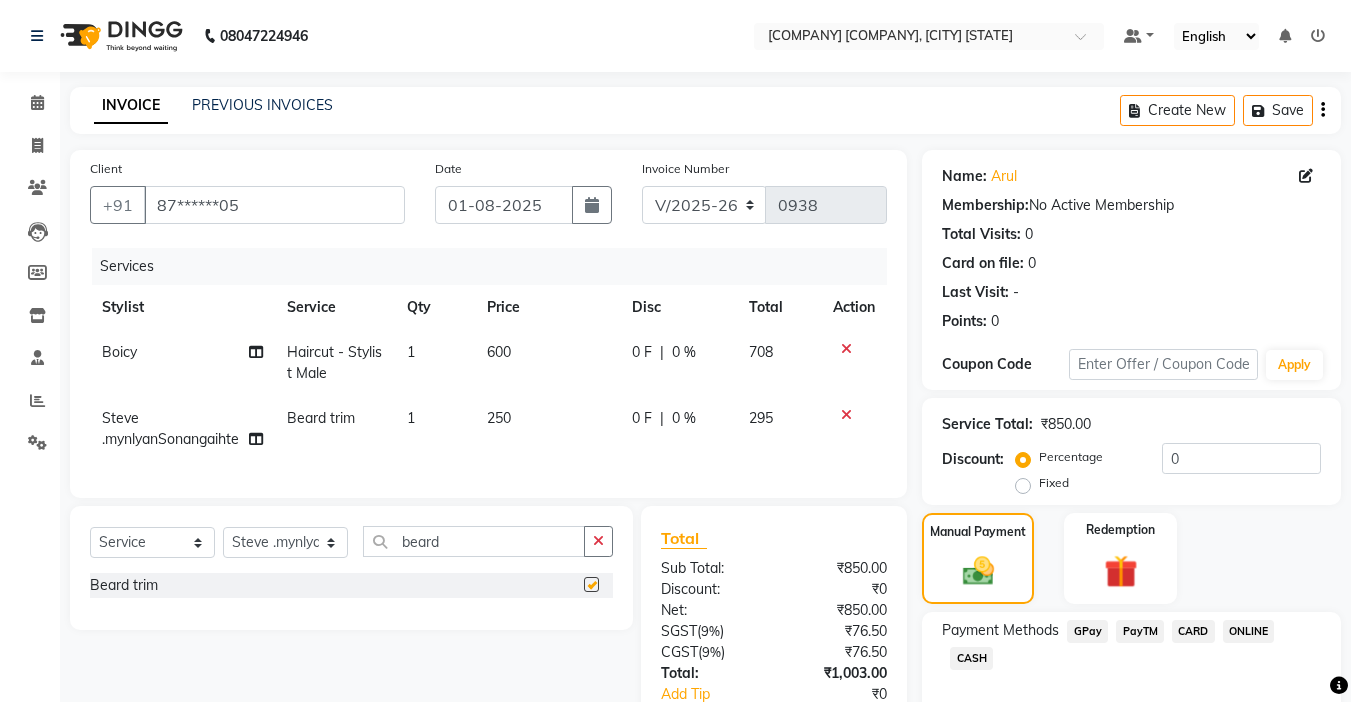 click on "Percentage   Fixed" 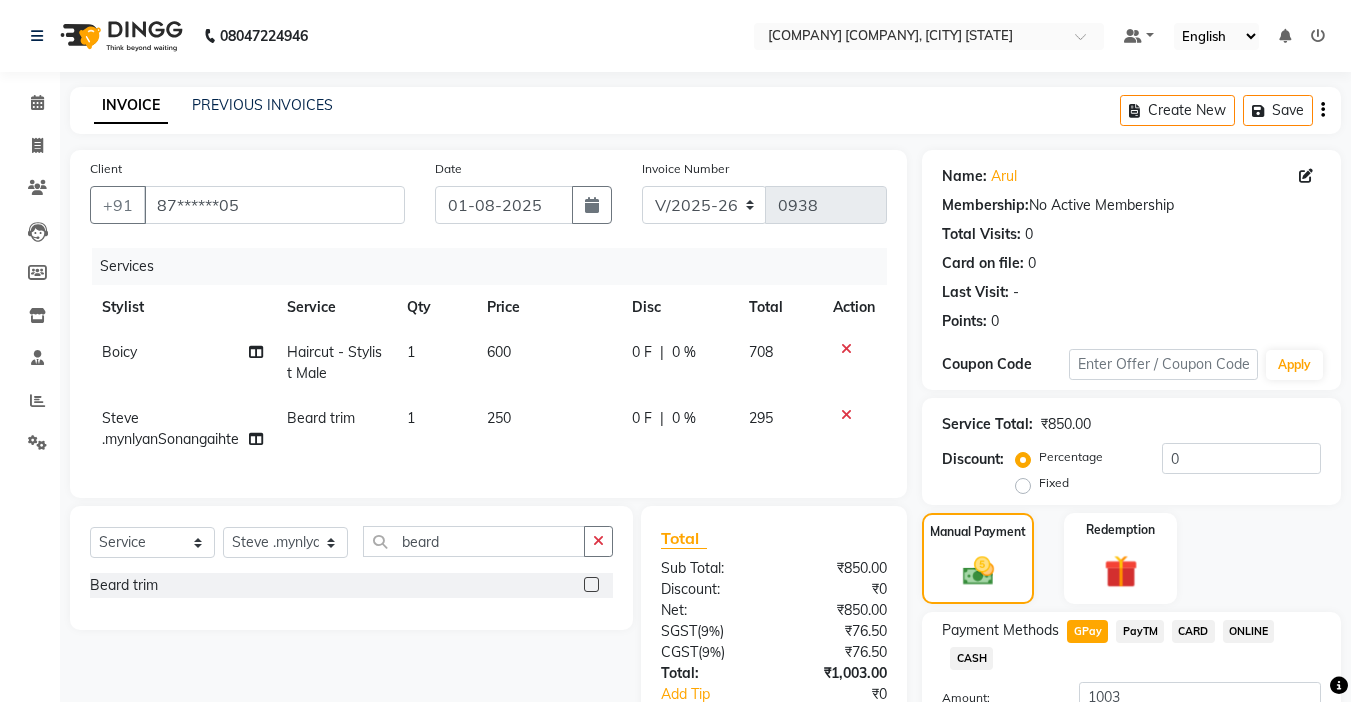 checkbox on "false" 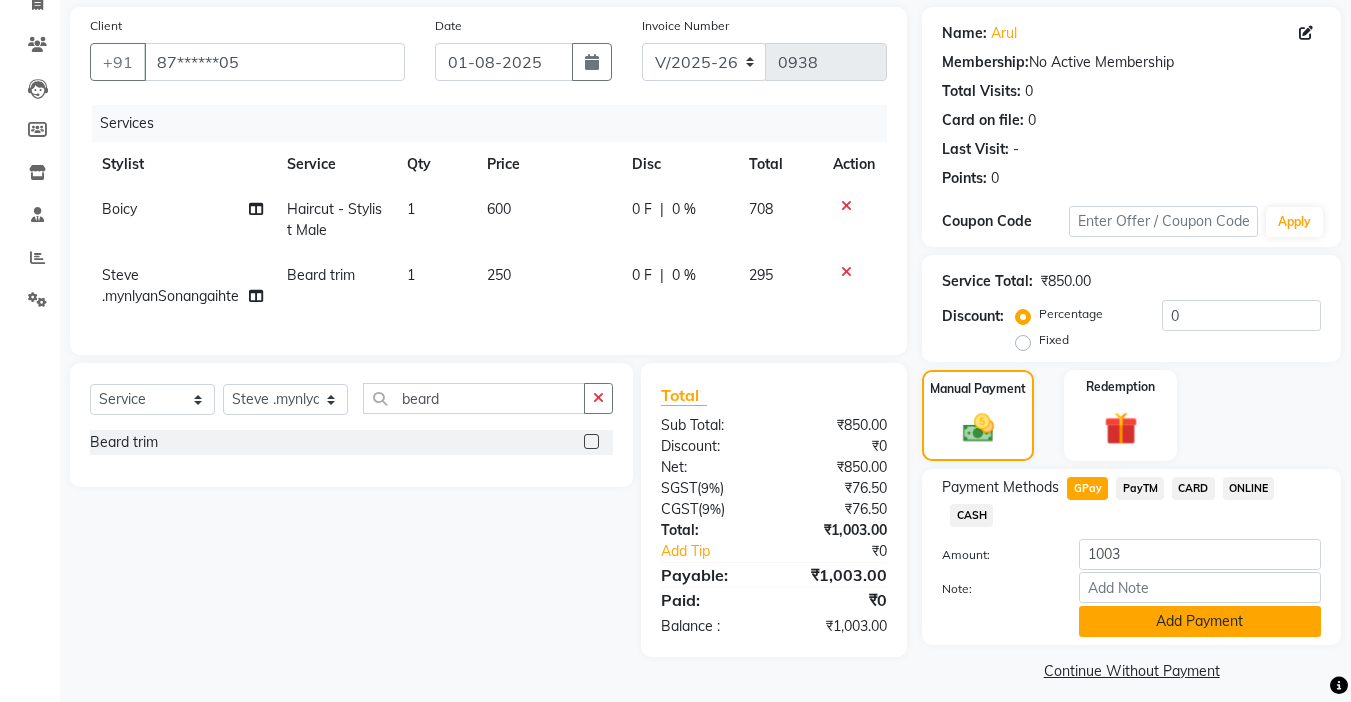 click on "Add Payment" 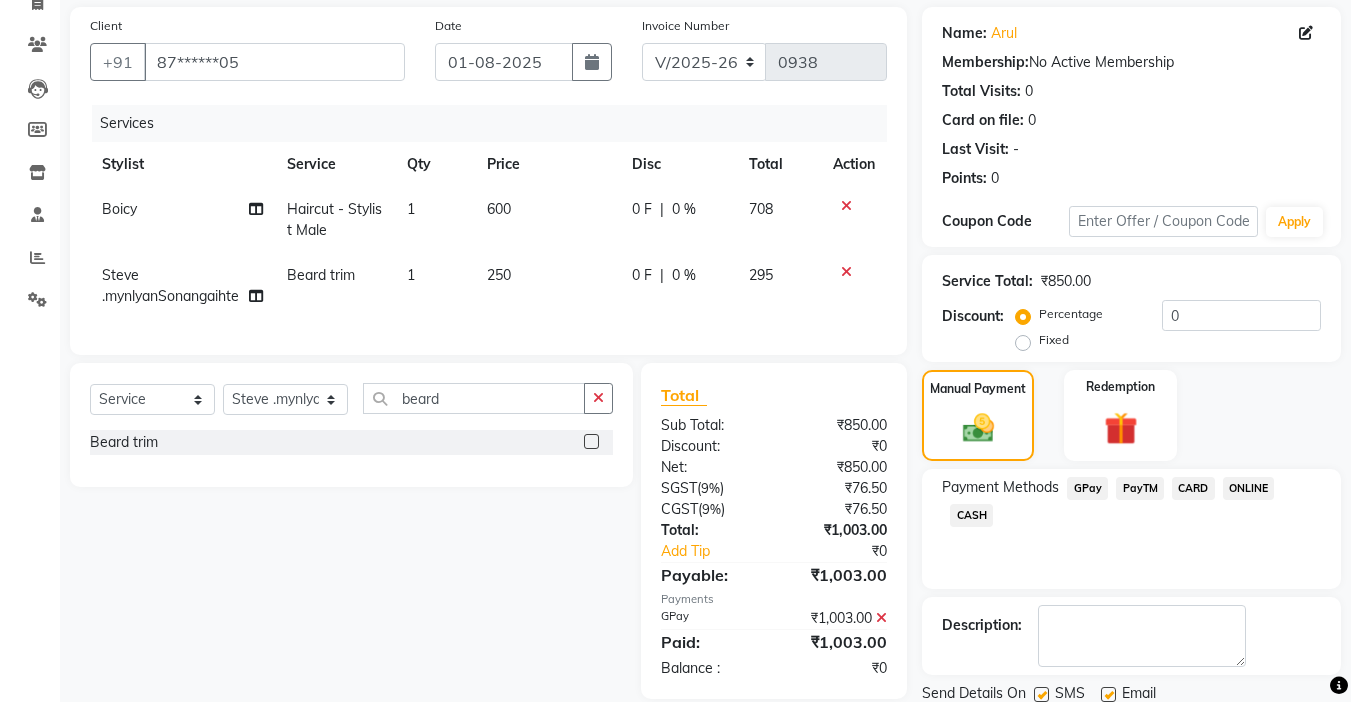 click on "Description:" 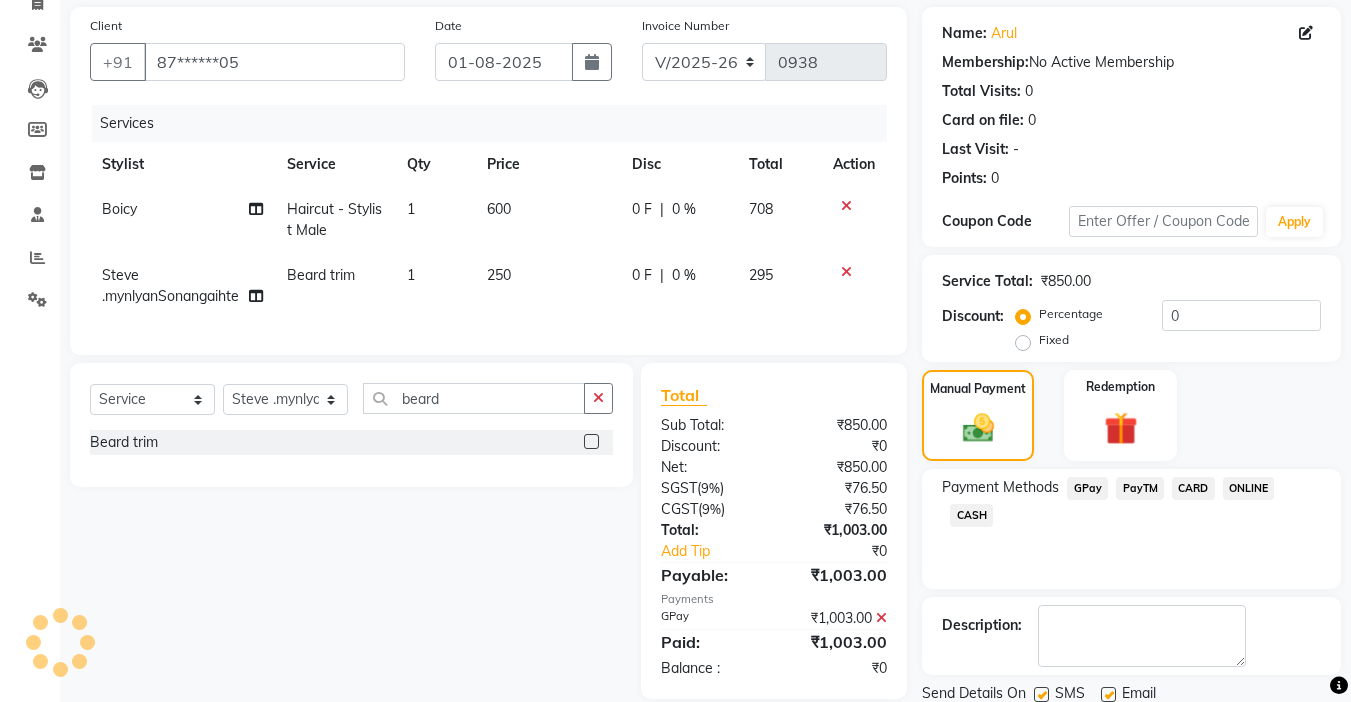 scroll, scrollTop: 214, scrollLeft: 0, axis: vertical 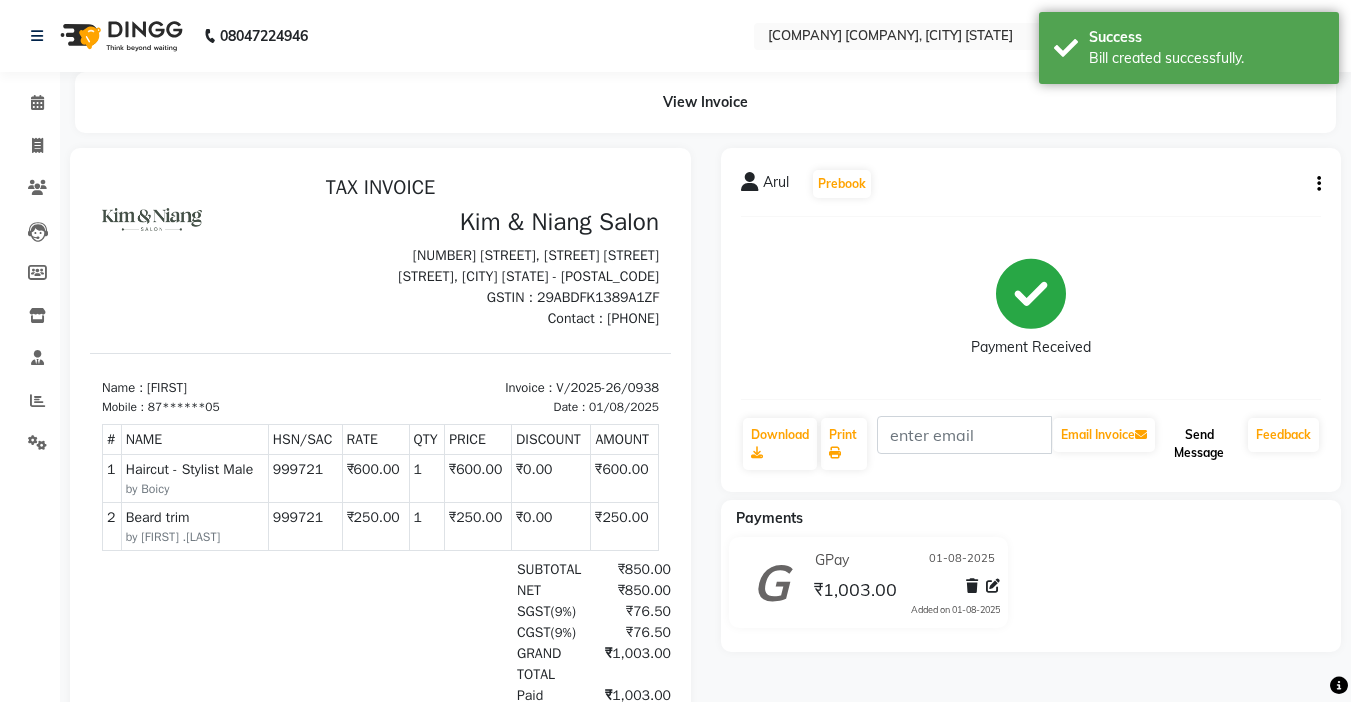 click on "Send Message" 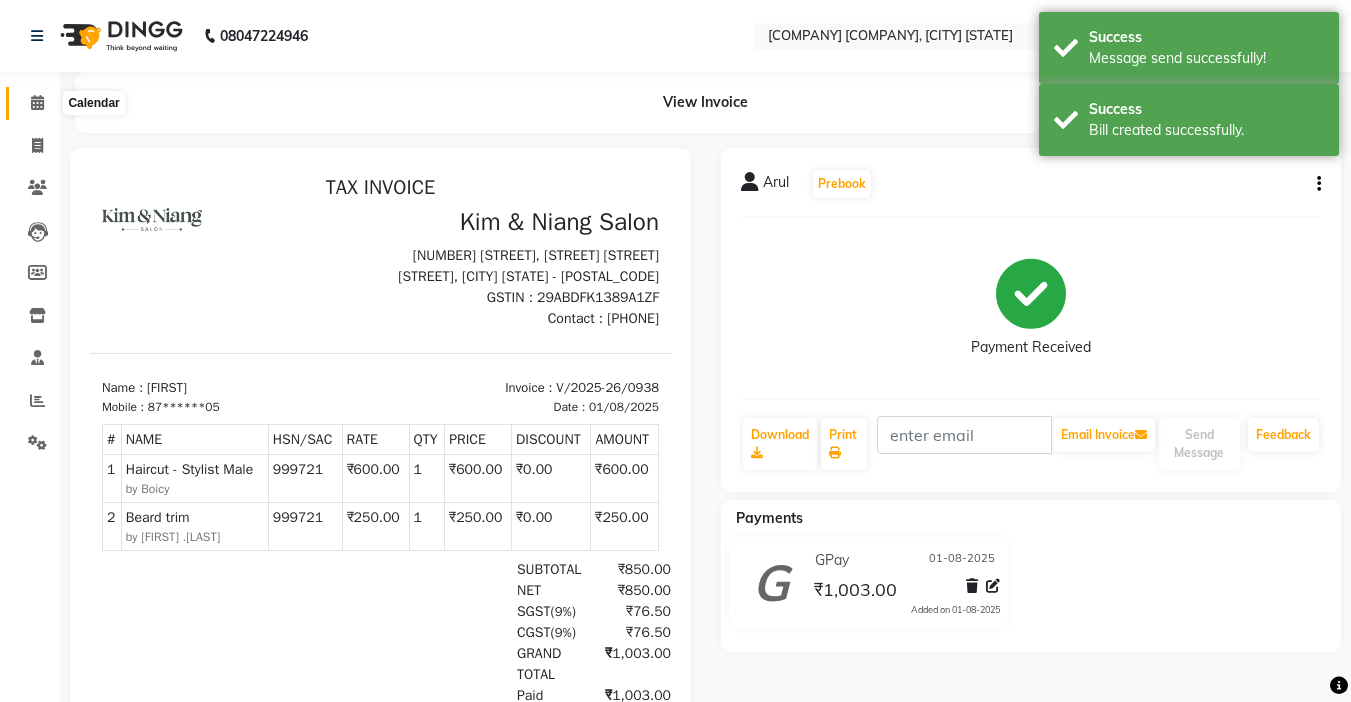 click 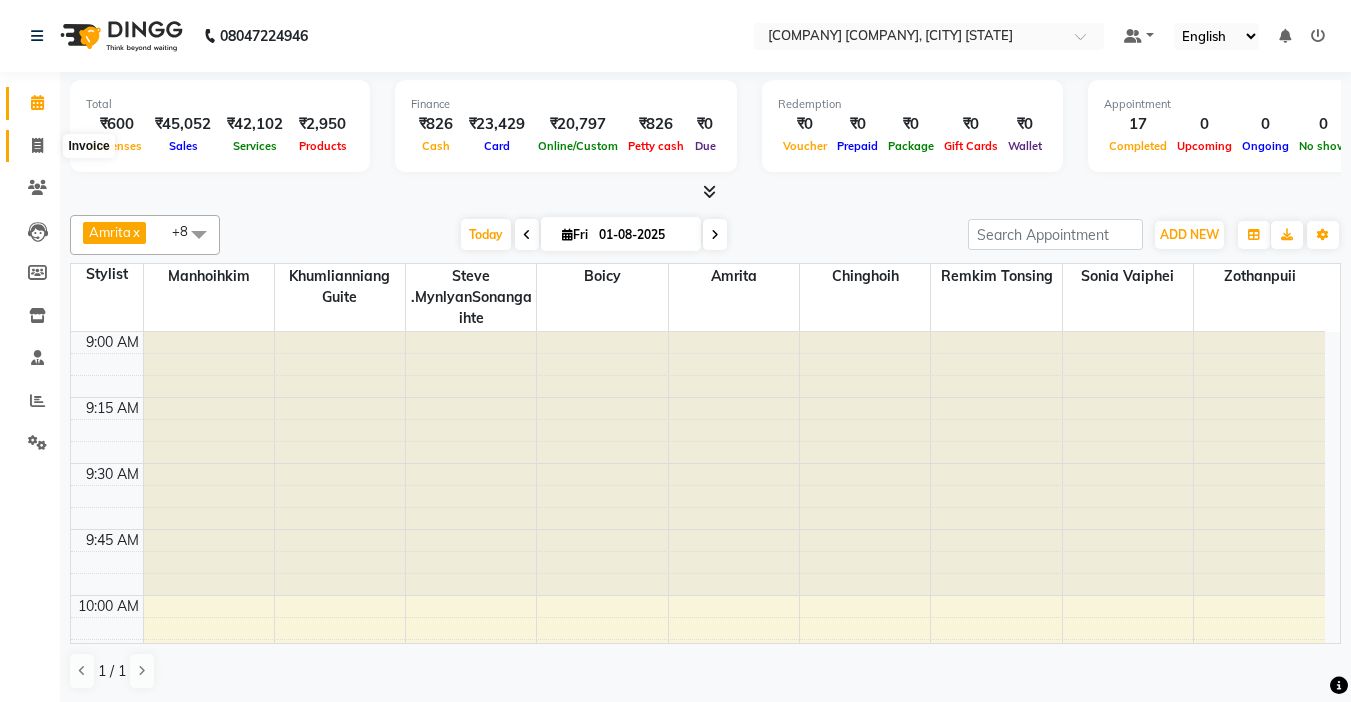 click 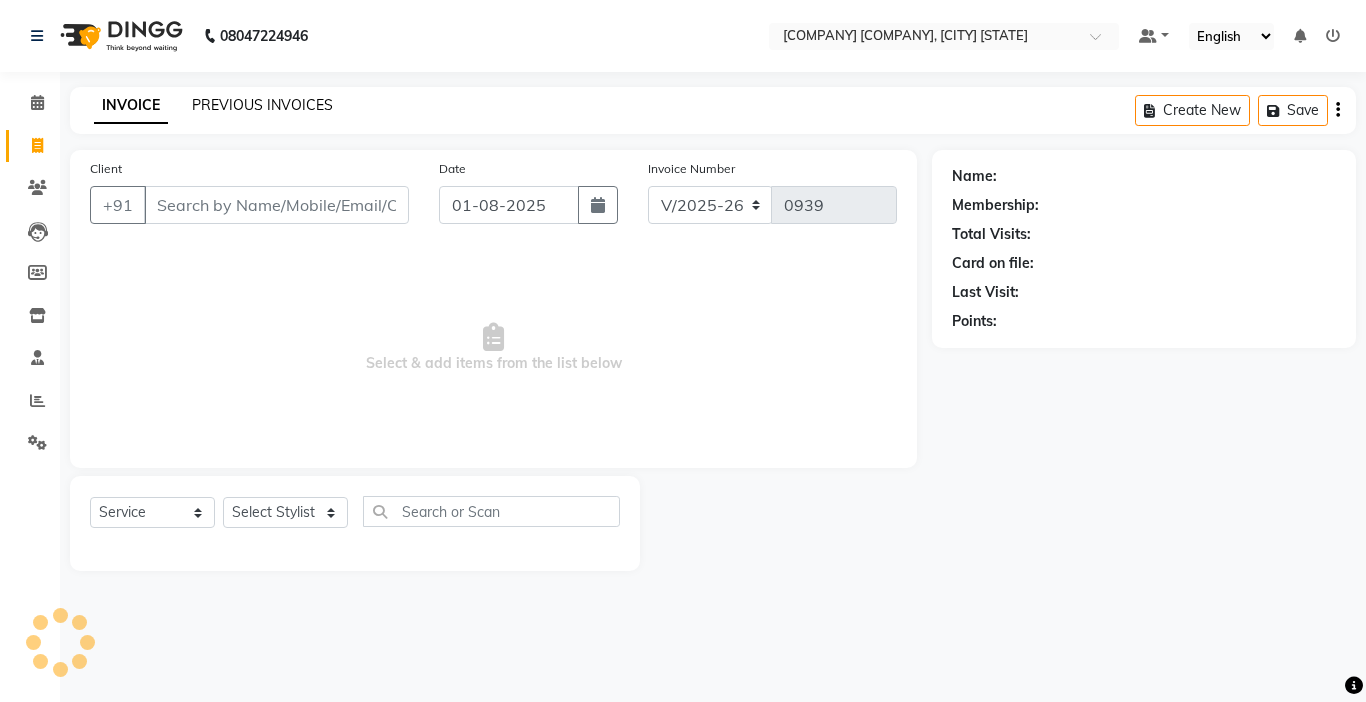 click on "PREVIOUS INVOICES" 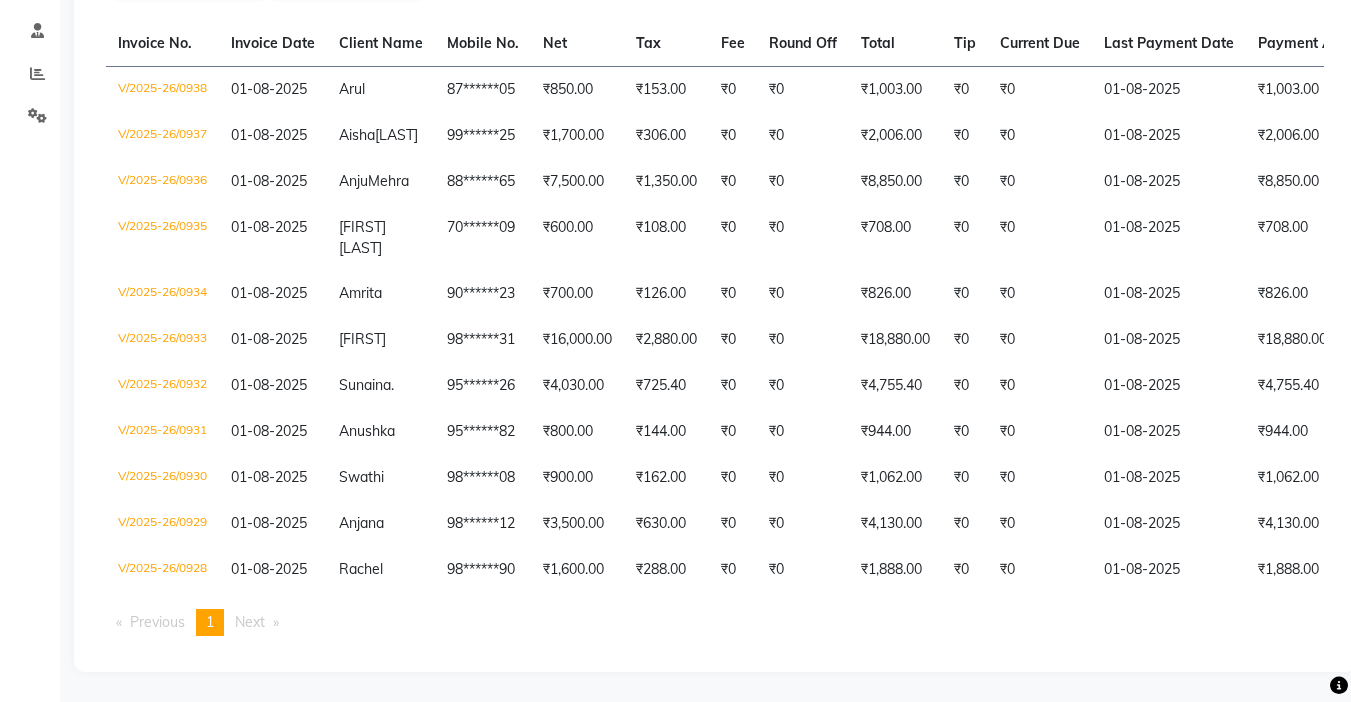 scroll, scrollTop: 0, scrollLeft: 0, axis: both 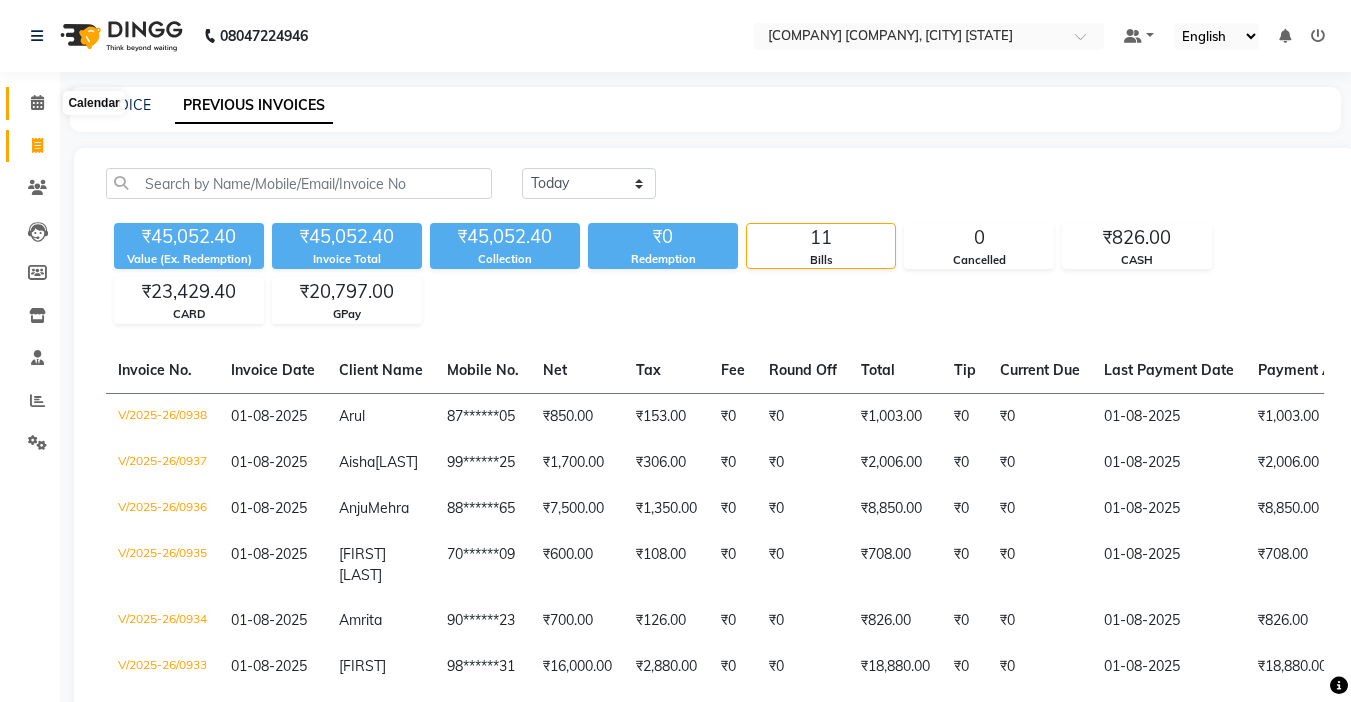 click 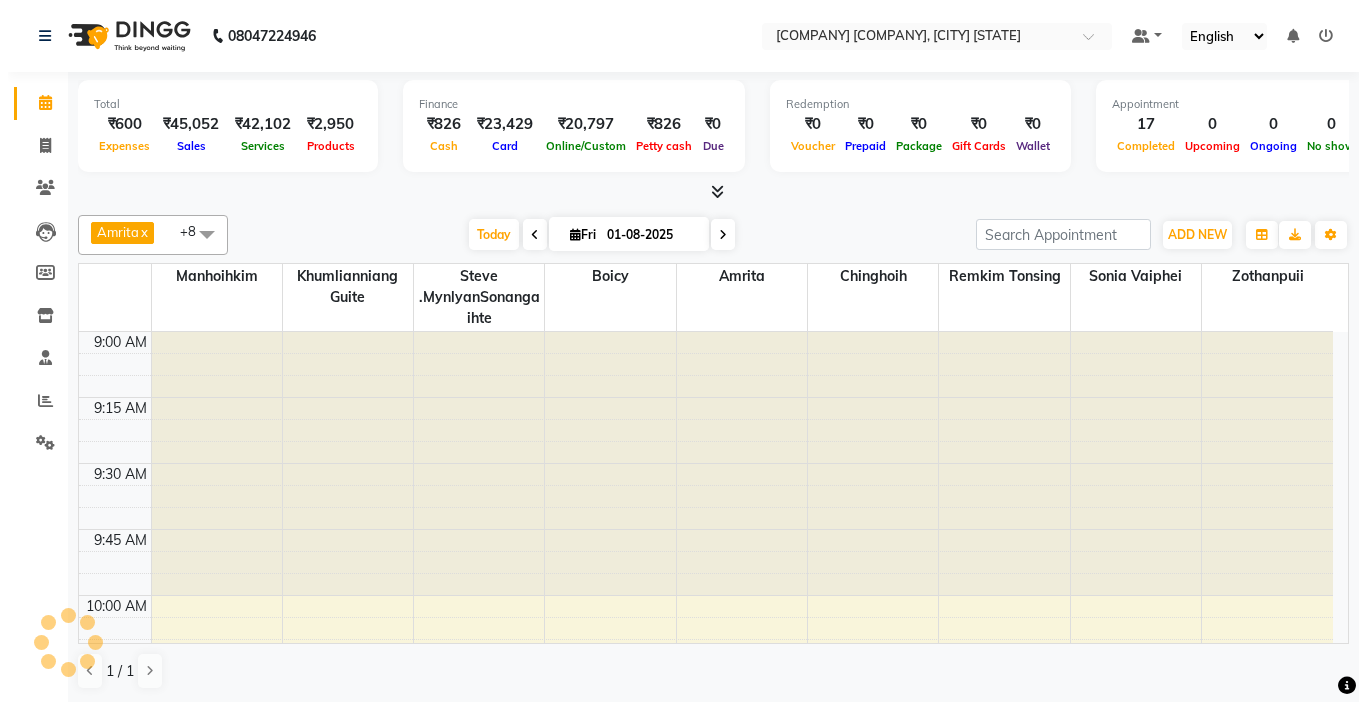 scroll, scrollTop: 0, scrollLeft: 0, axis: both 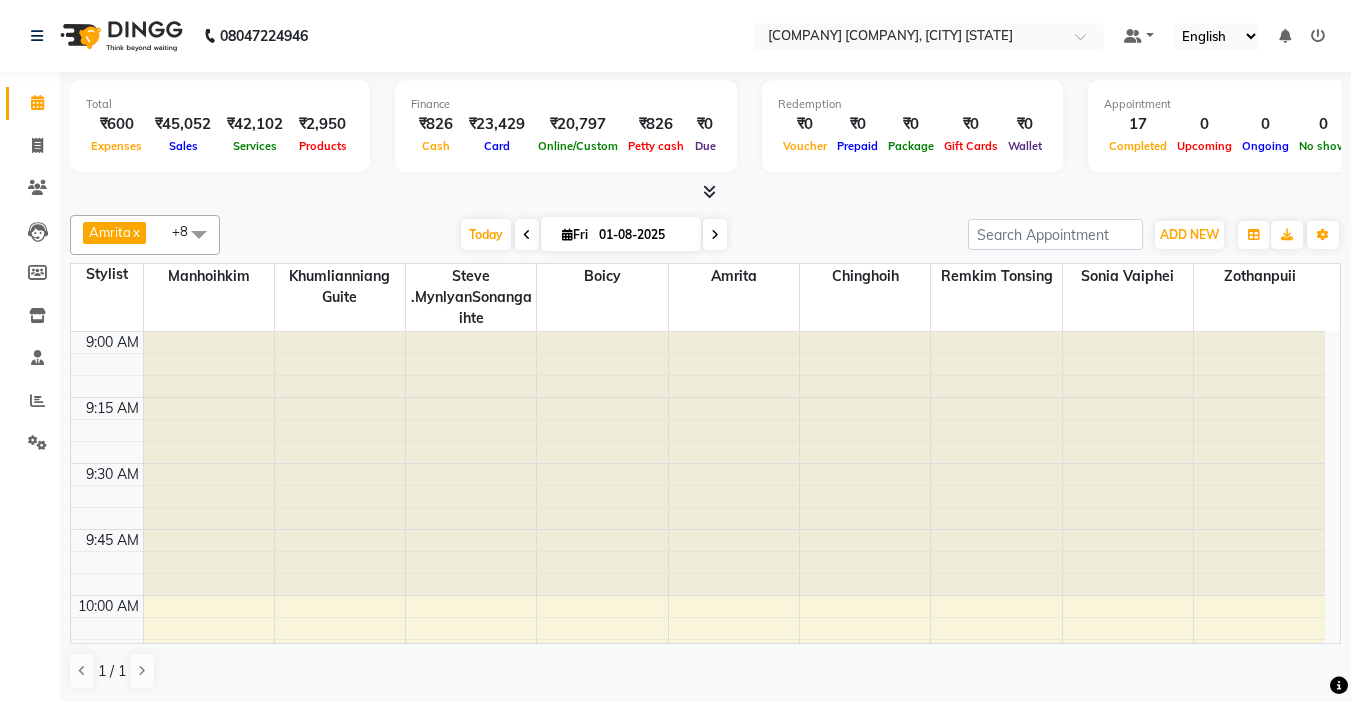 click at bounding box center (1318, 36) 